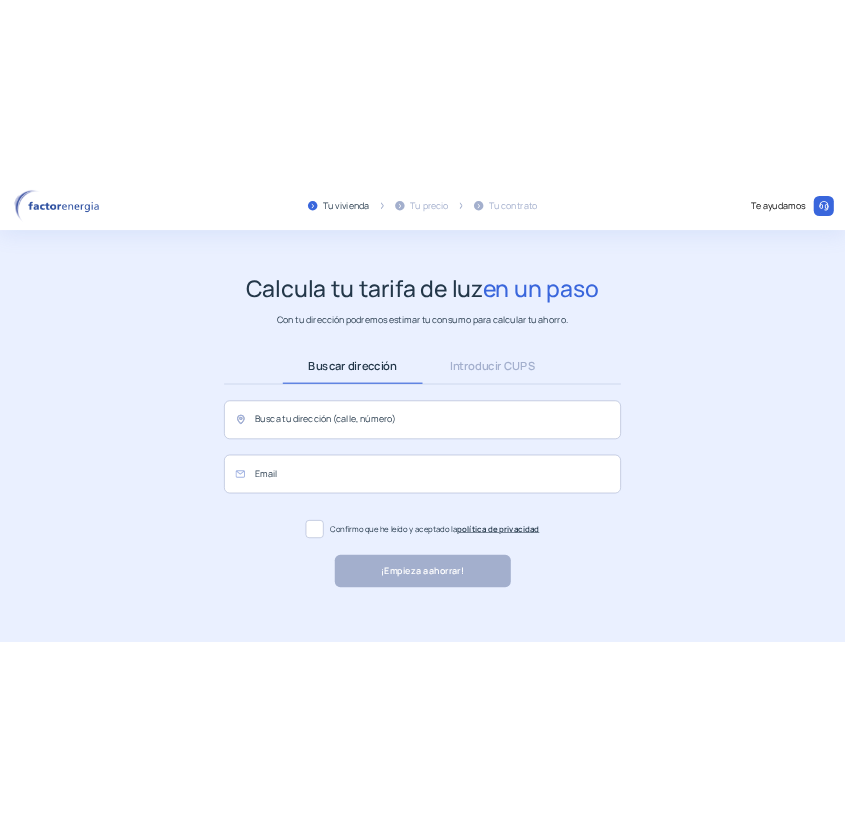 scroll, scrollTop: 0, scrollLeft: 0, axis: both 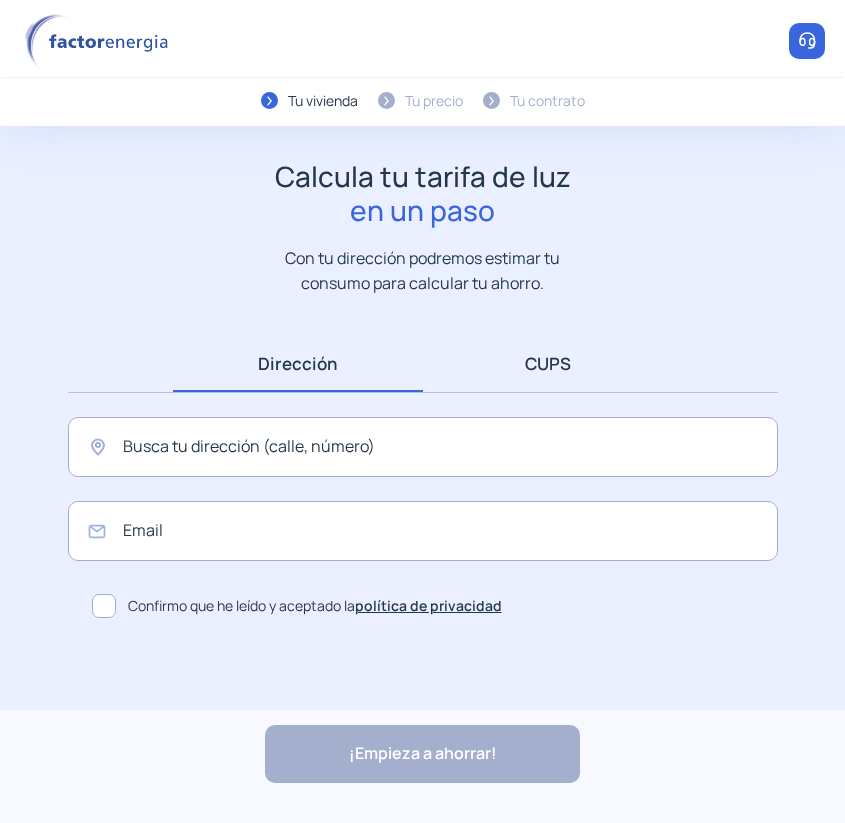 click on "CUPS" at bounding box center (548, 363) 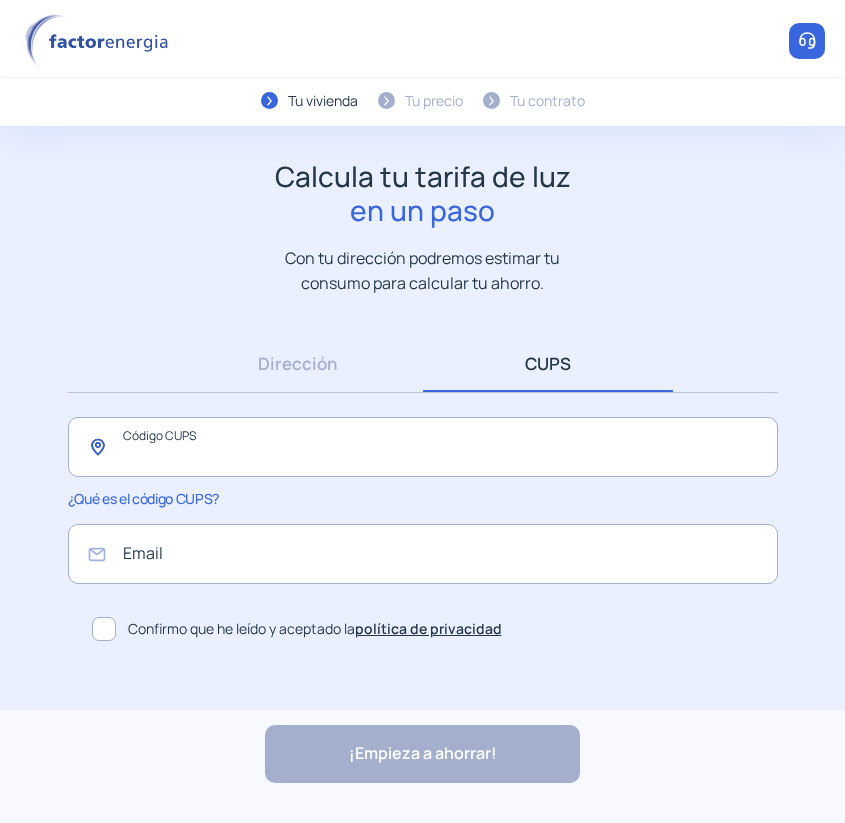 click 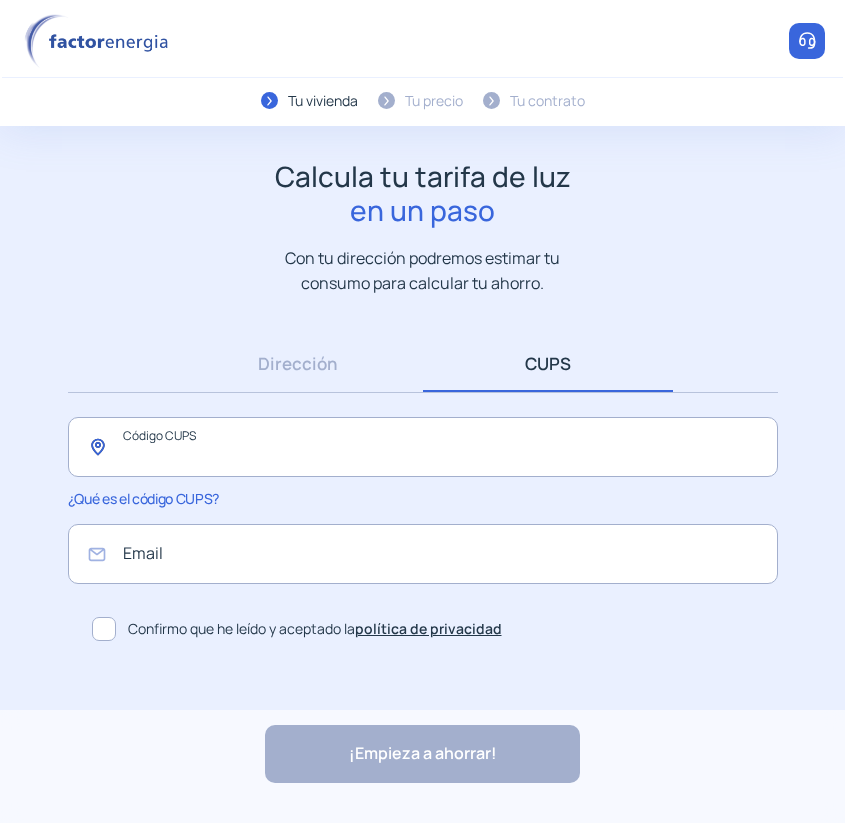 paste on "**********" 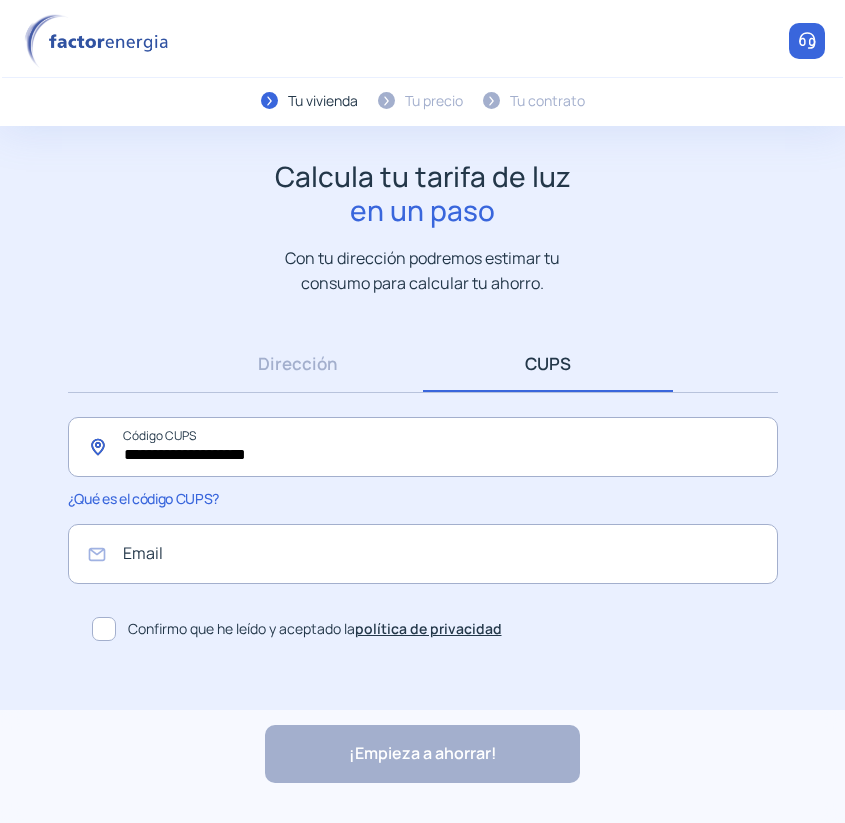 type on "**********" 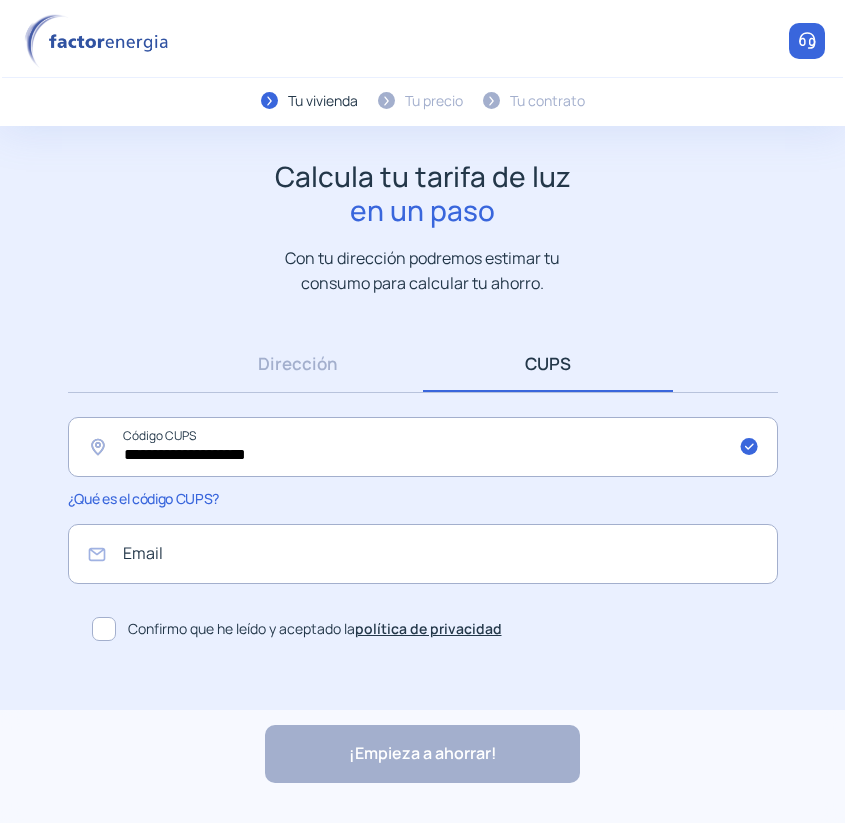 scroll, scrollTop: 69, scrollLeft: 0, axis: vertical 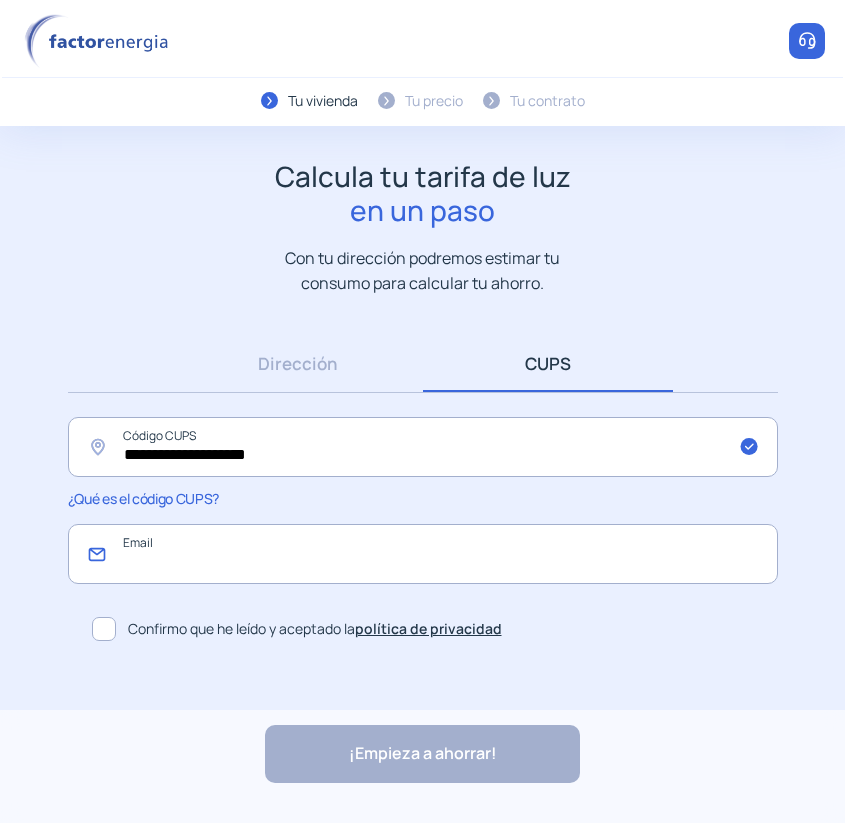 click 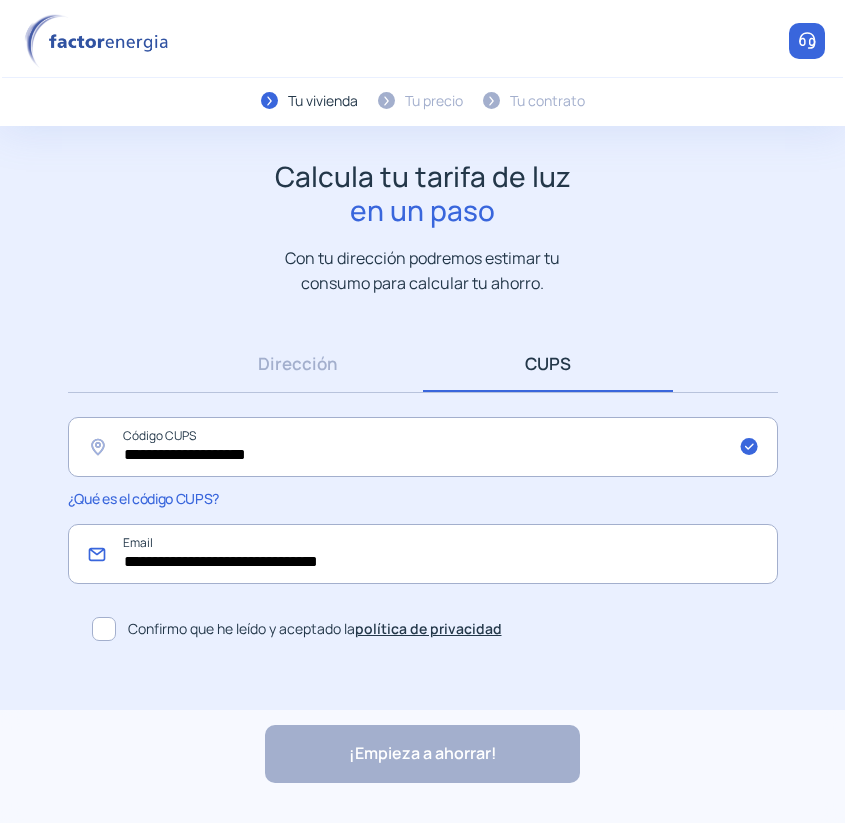 type on "**********" 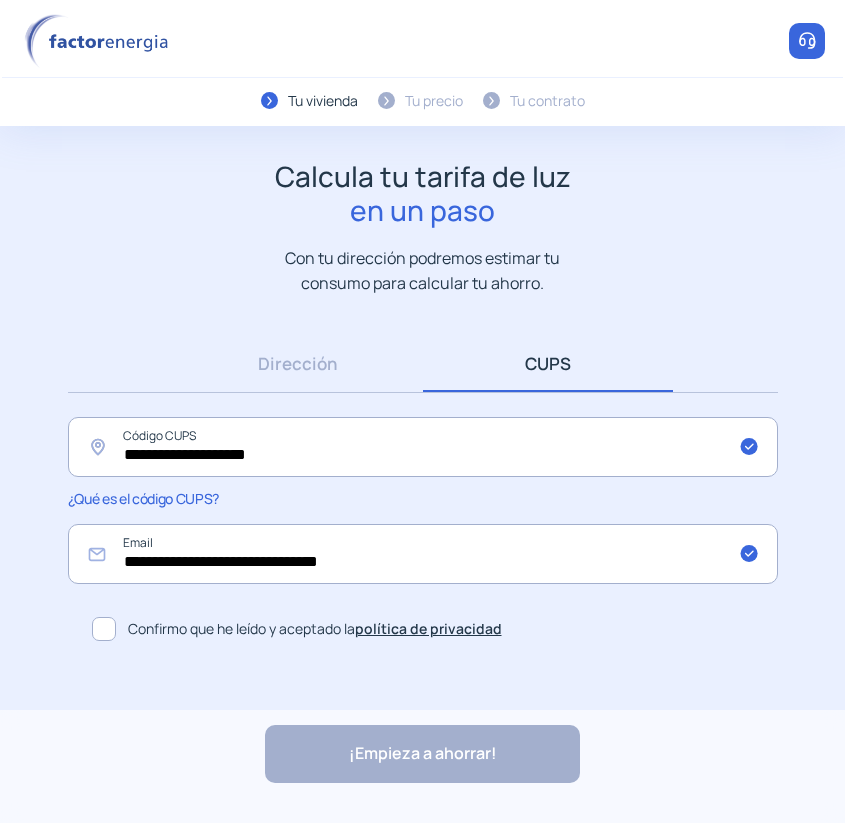click 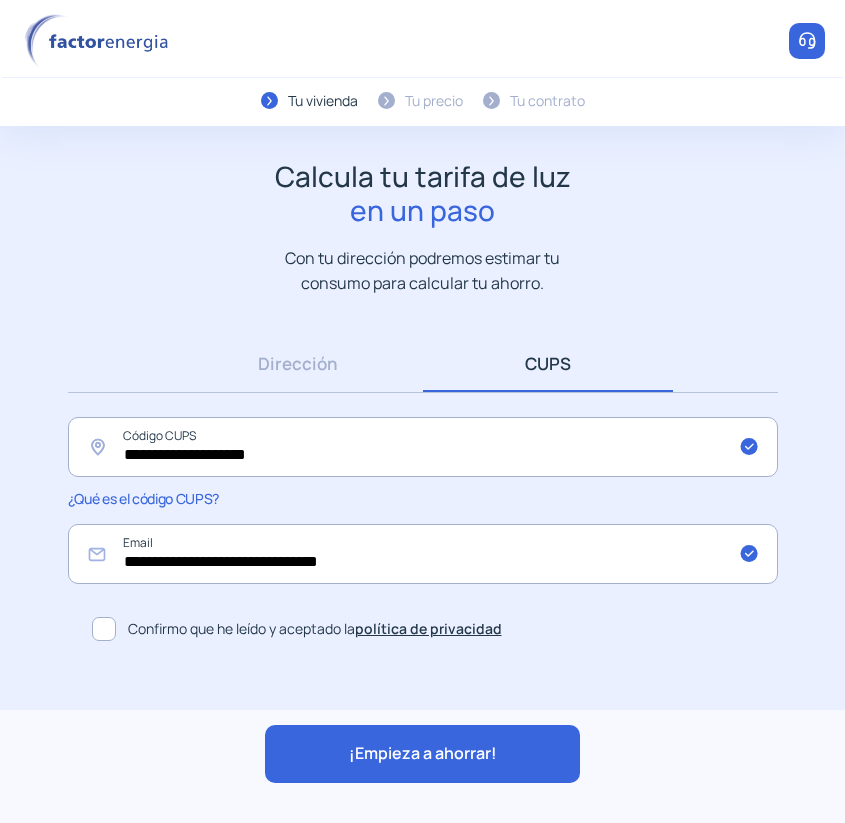 click on "¡Empieza a ahorrar!" 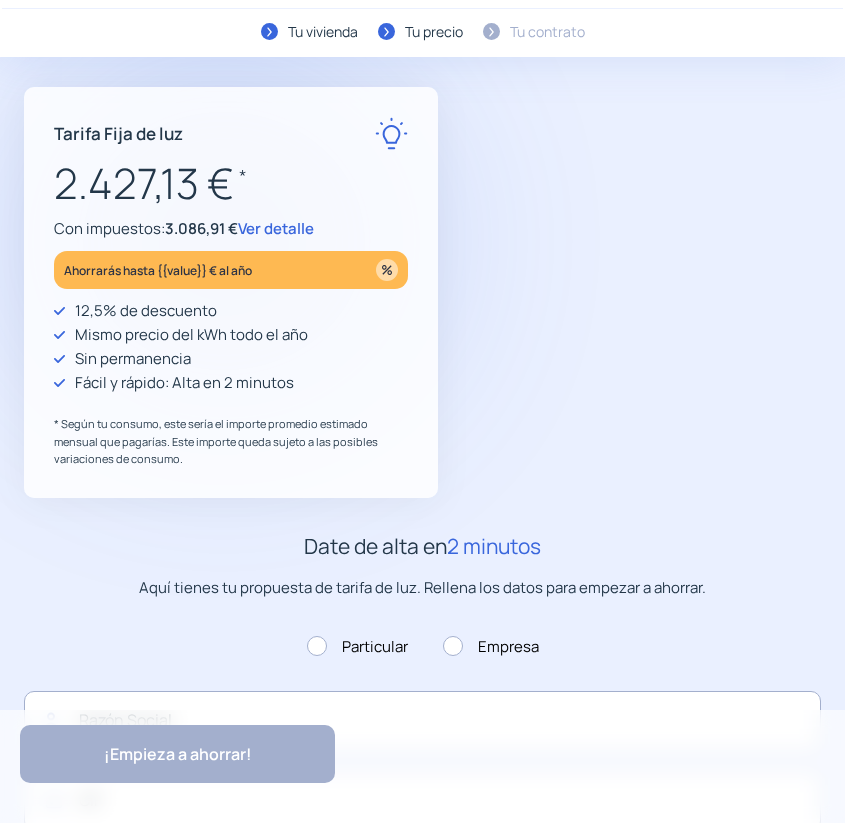 scroll, scrollTop: 0, scrollLeft: 0, axis: both 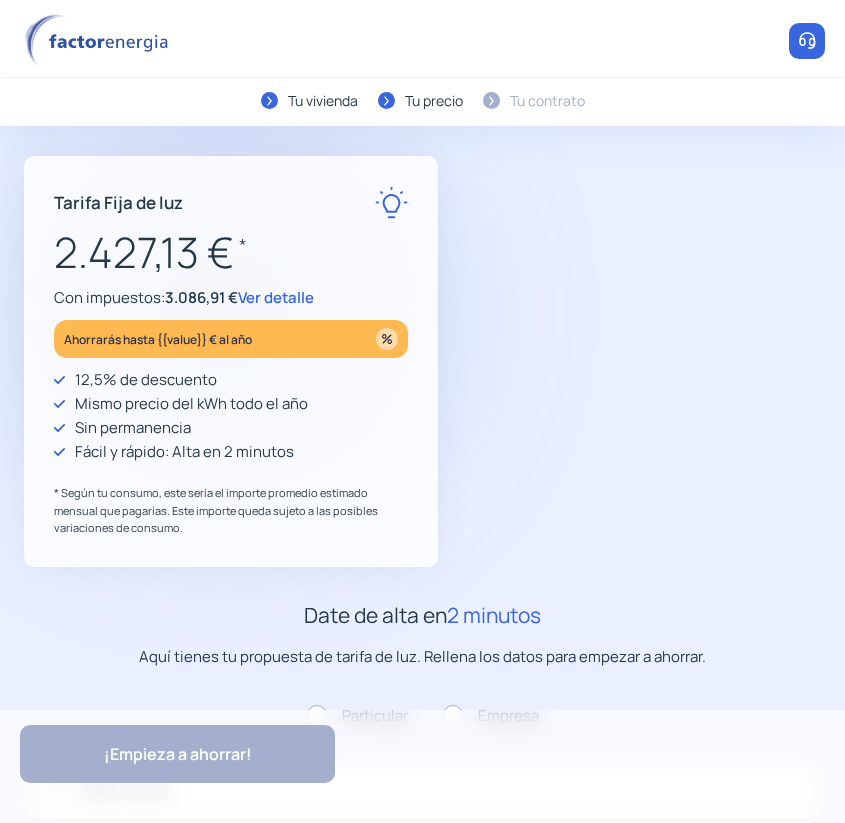 type on "**********" 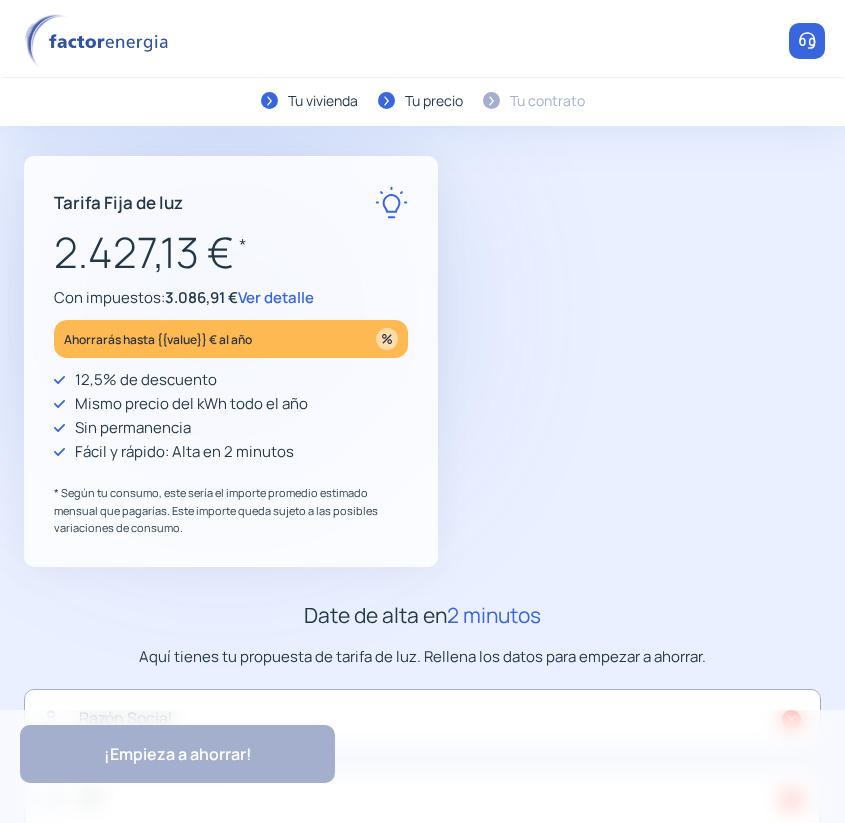 scroll, scrollTop: 35, scrollLeft: 0, axis: vertical 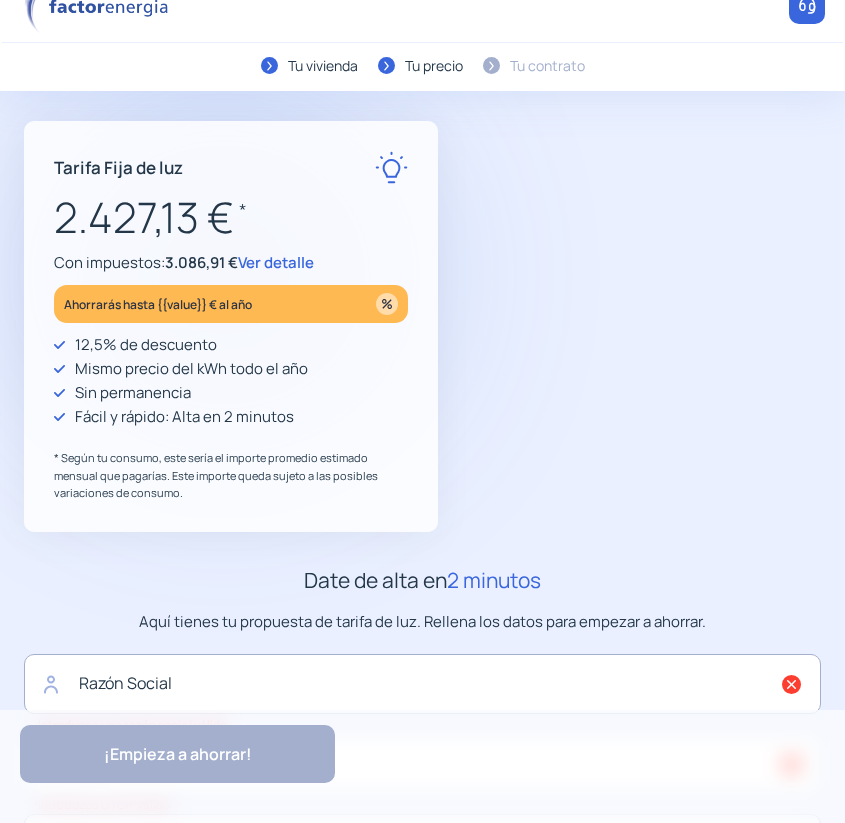 click on "Ver detalle" 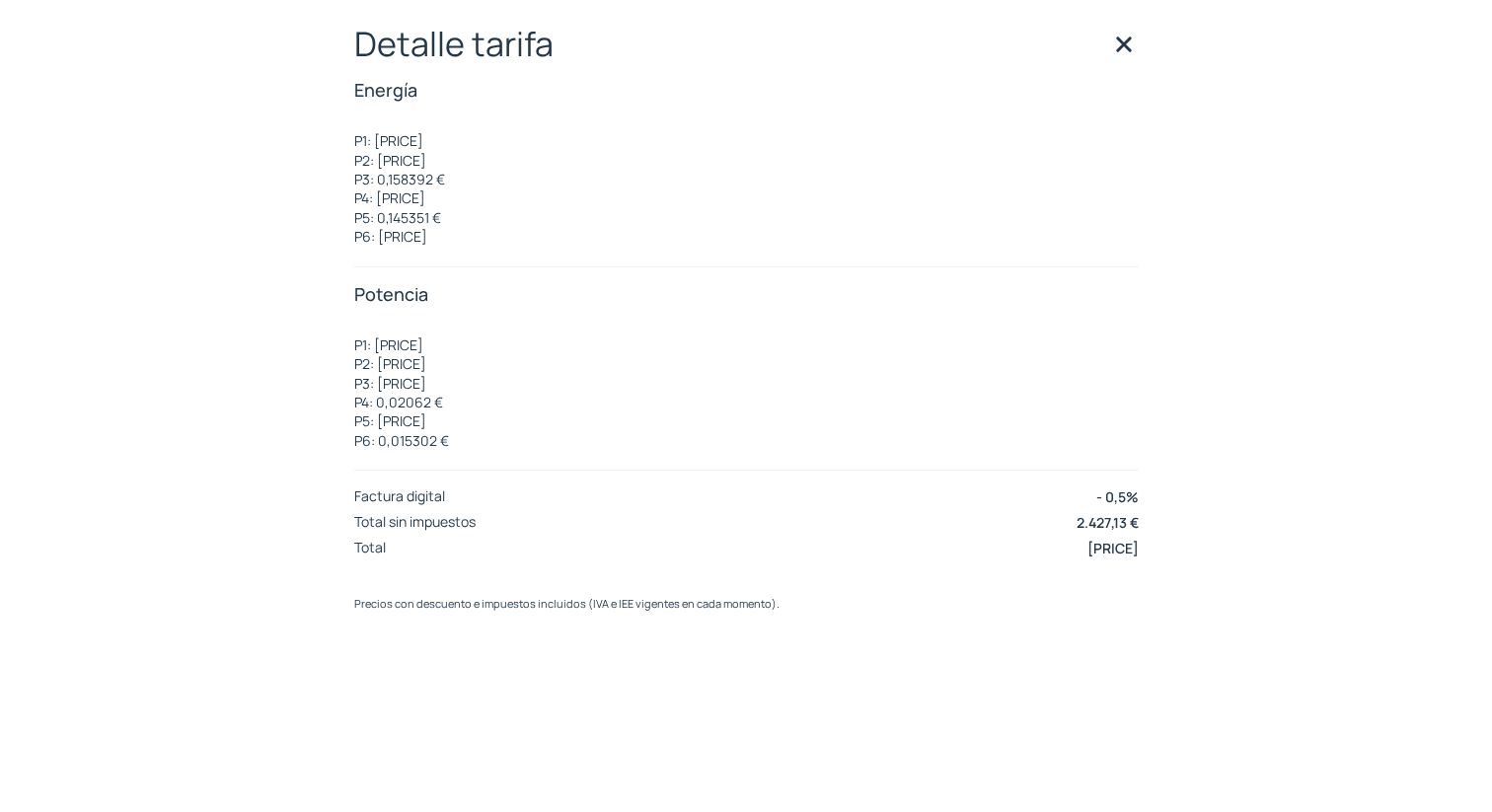 scroll, scrollTop: 157, scrollLeft: 0, axis: vertical 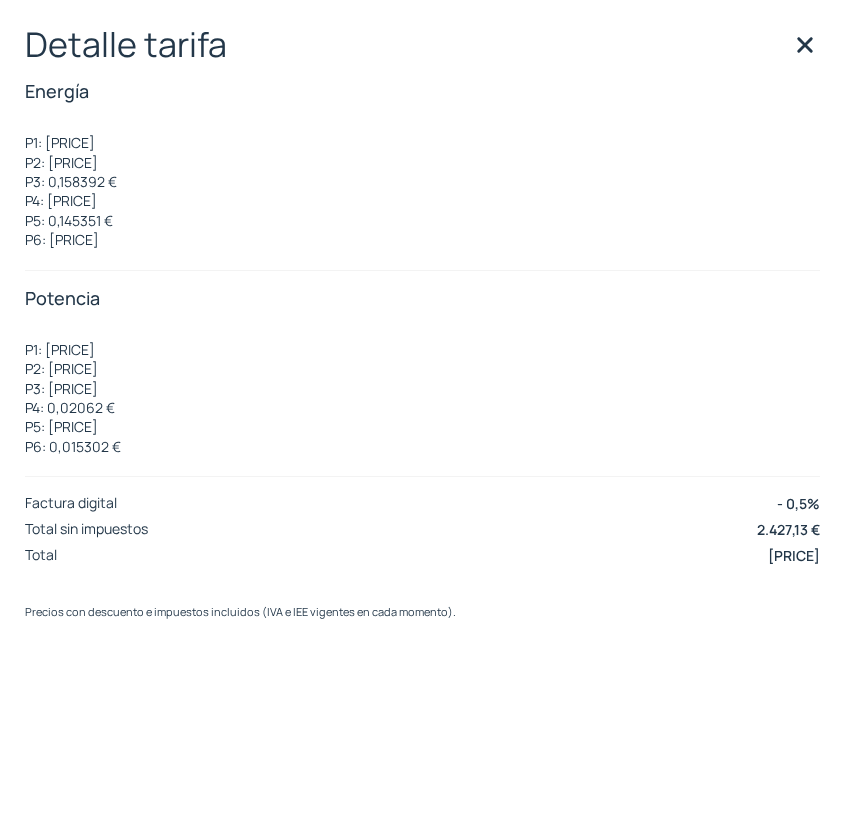 click 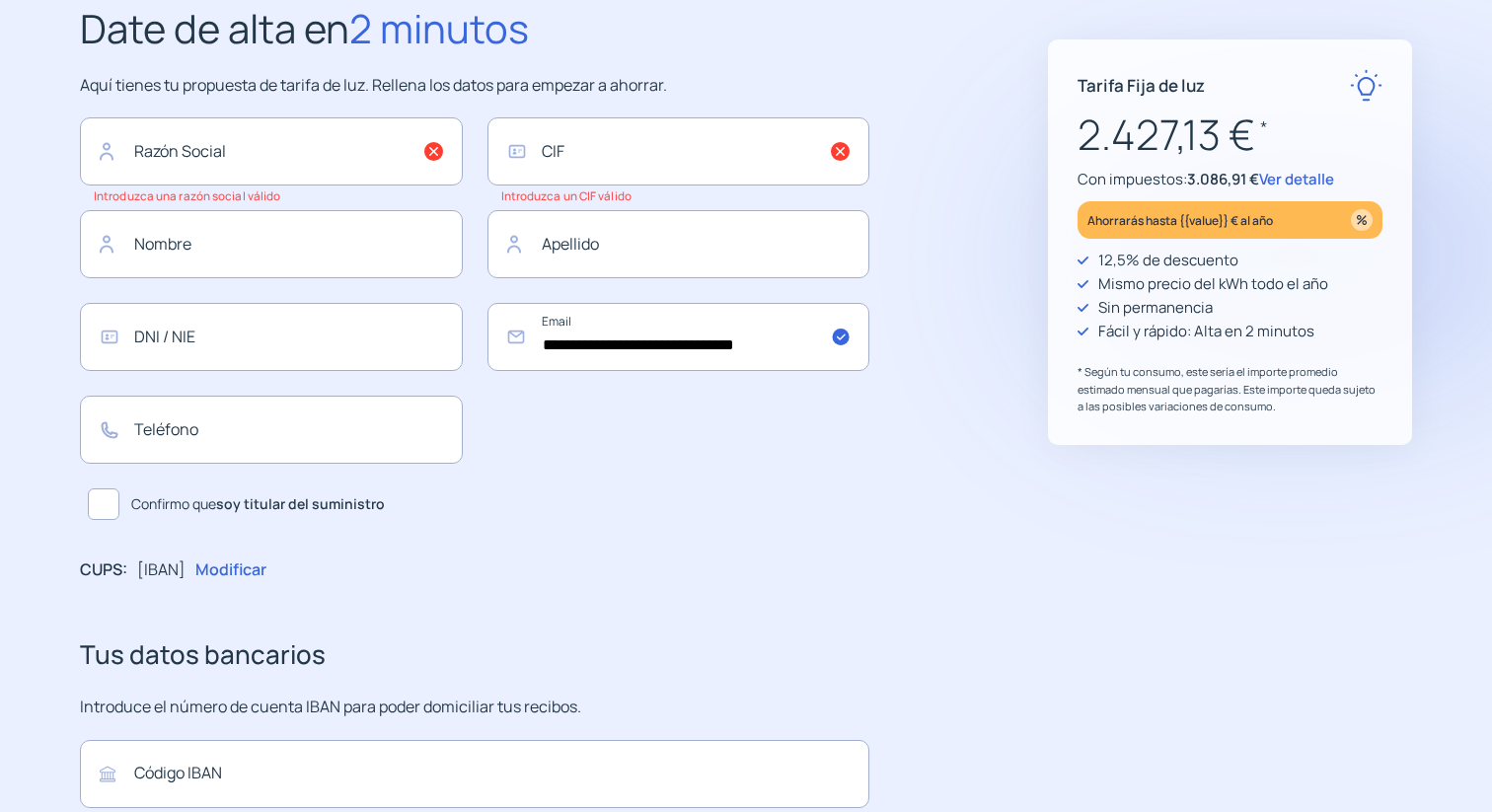 scroll, scrollTop: 0, scrollLeft: 0, axis: both 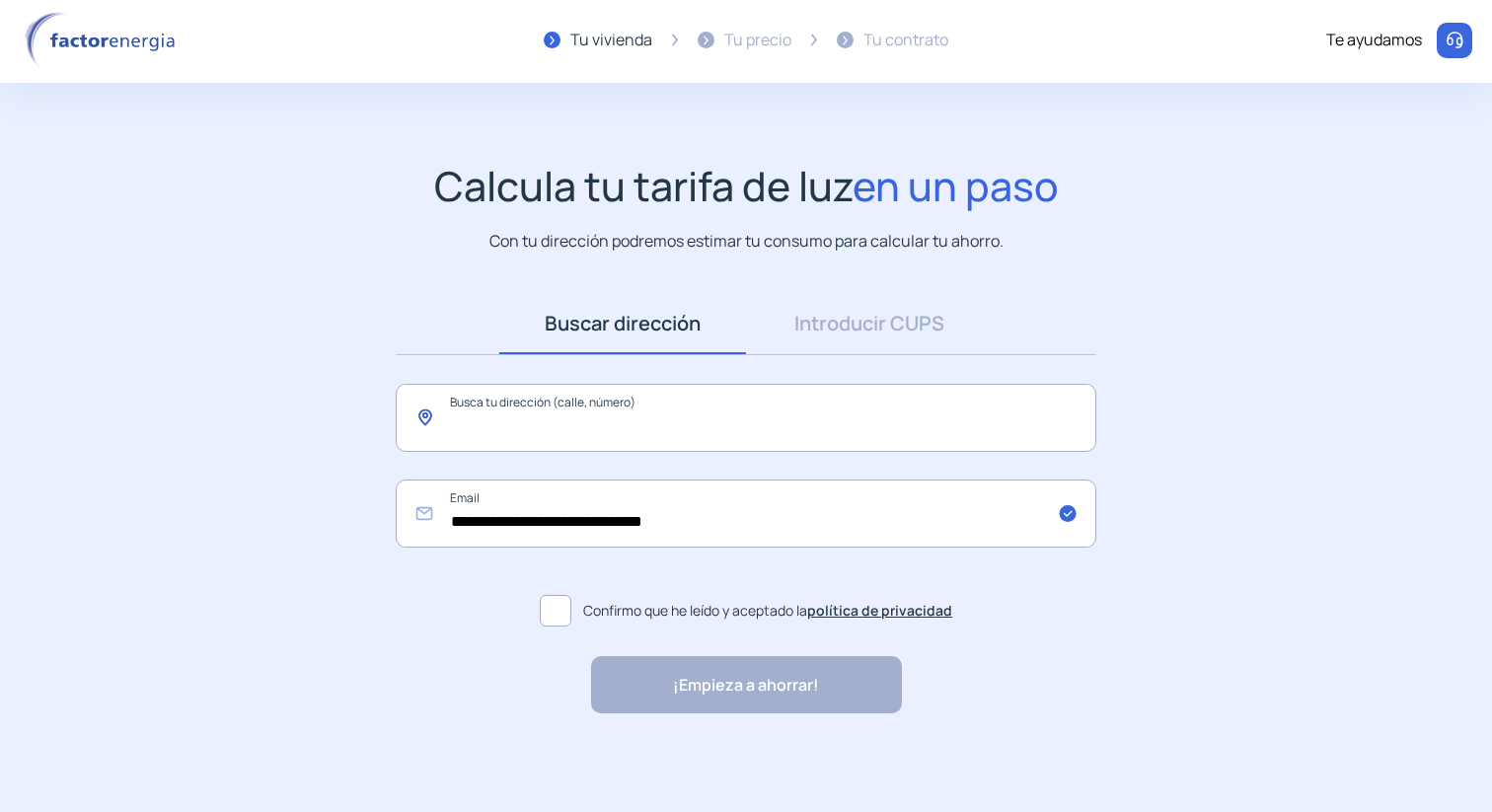 click 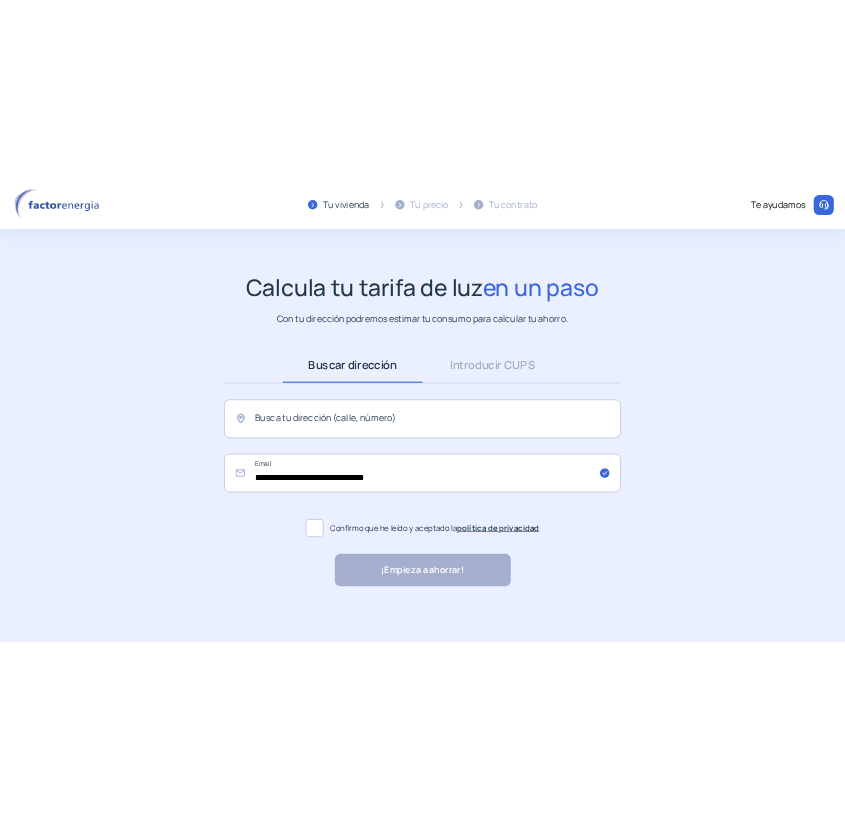 scroll, scrollTop: 65, scrollLeft: 0, axis: vertical 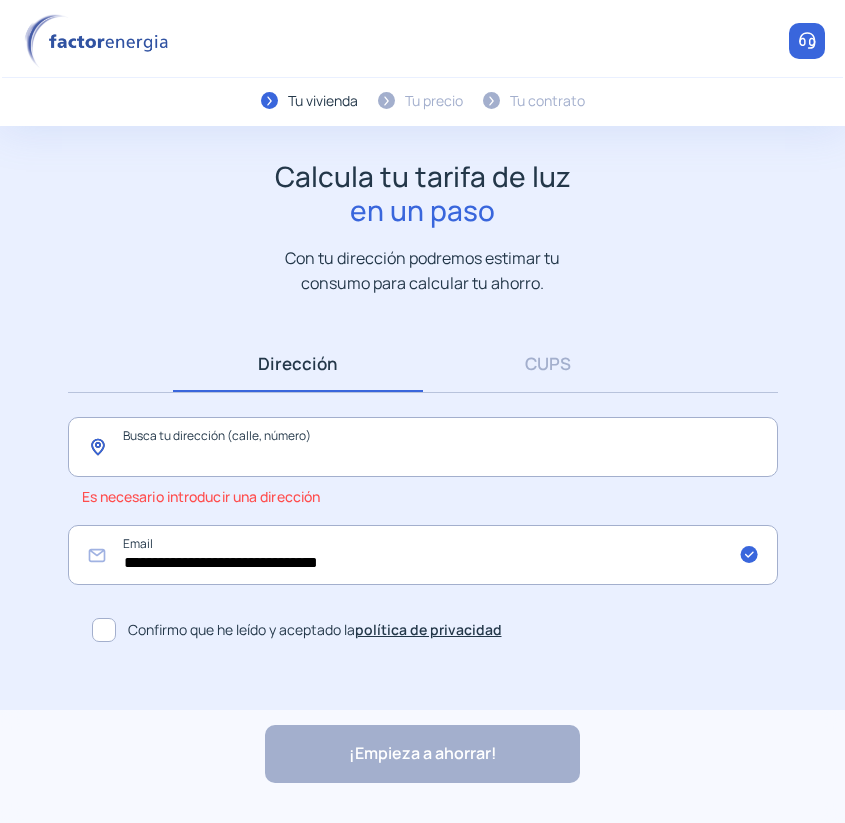 click 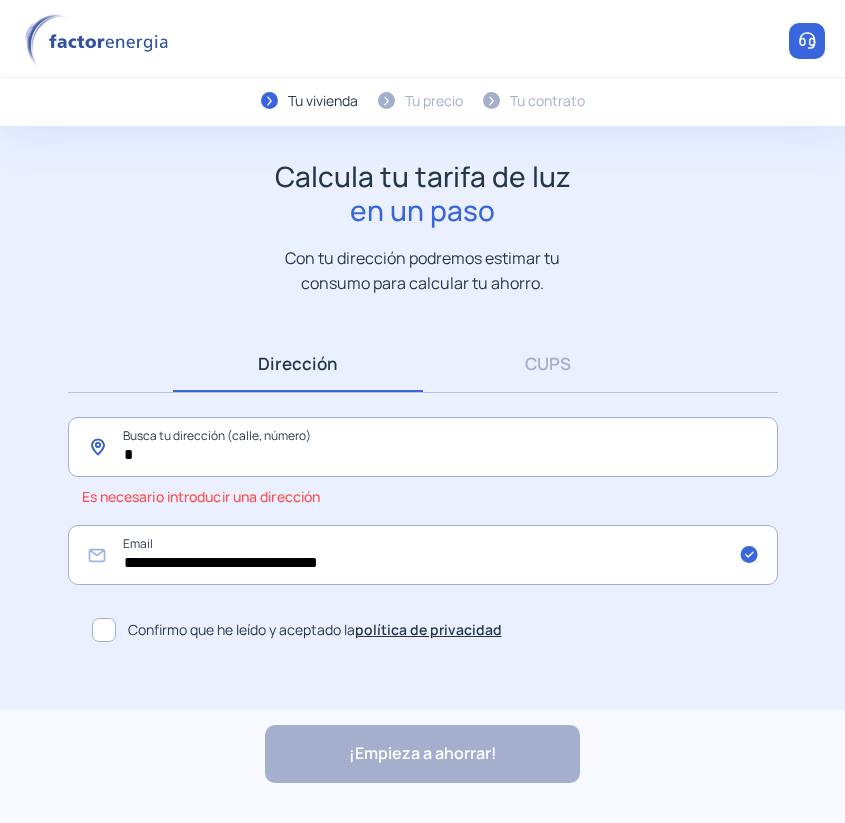 scroll, scrollTop: 41, scrollLeft: 0, axis: vertical 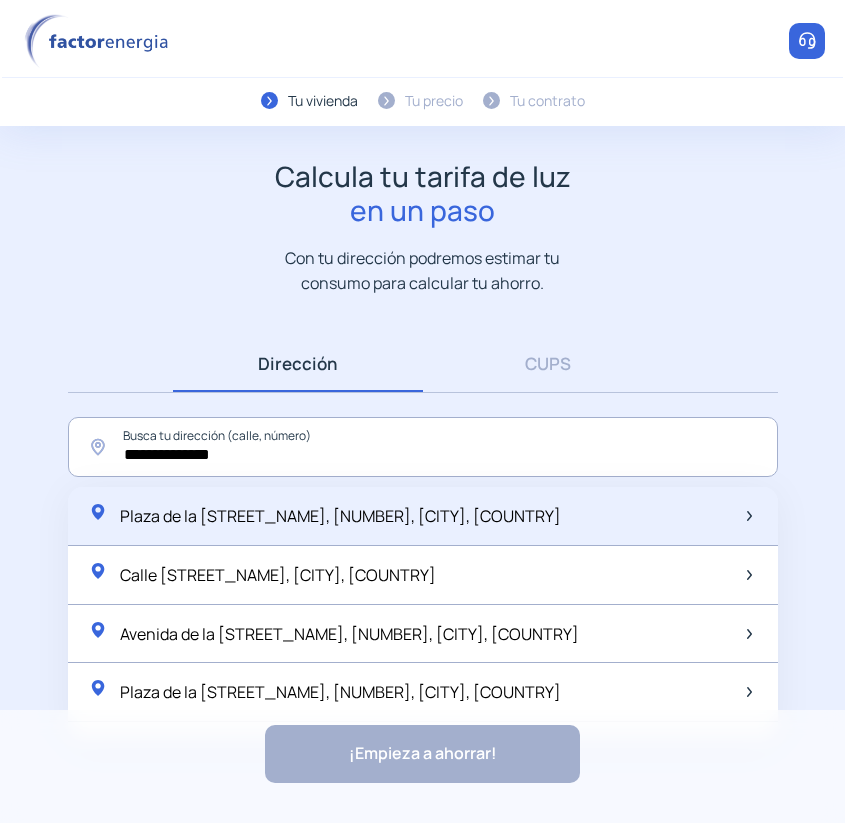 click on "Plaza de la [STREET_NAME], [NUMBER], [CITY], [COUNTRY]" 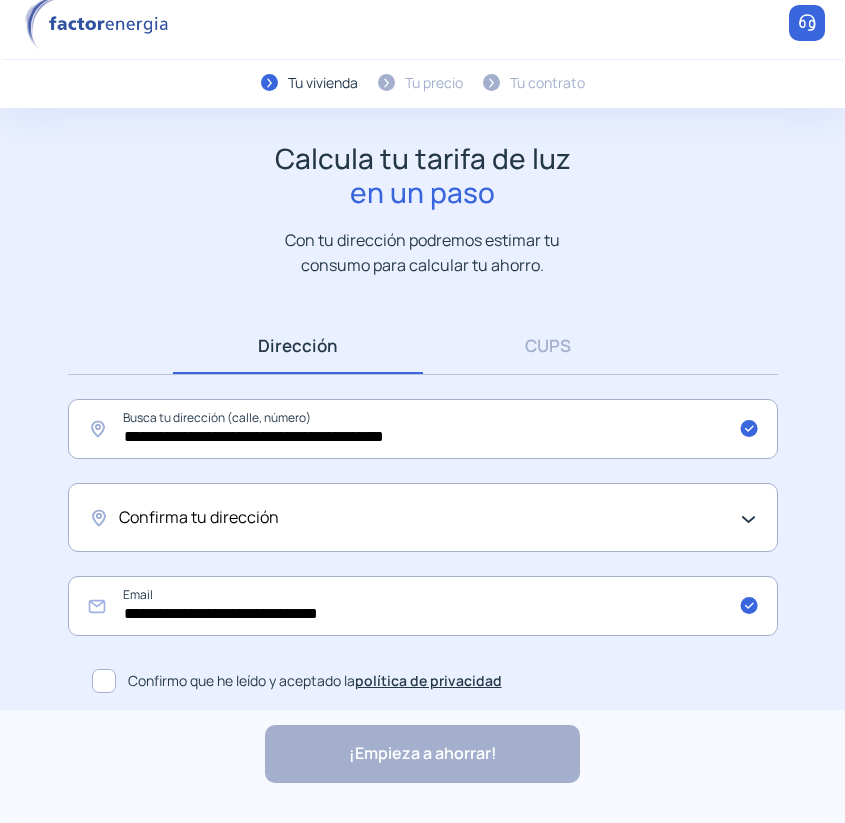click on "Confirma tu dirección" 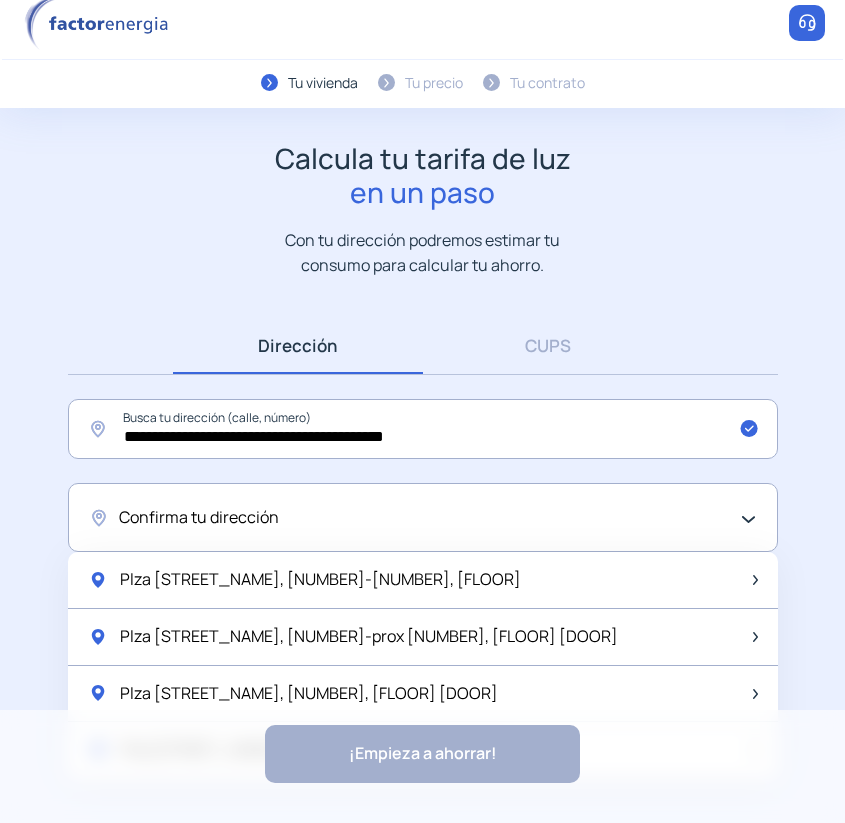 scroll, scrollTop: 140, scrollLeft: 0, axis: vertical 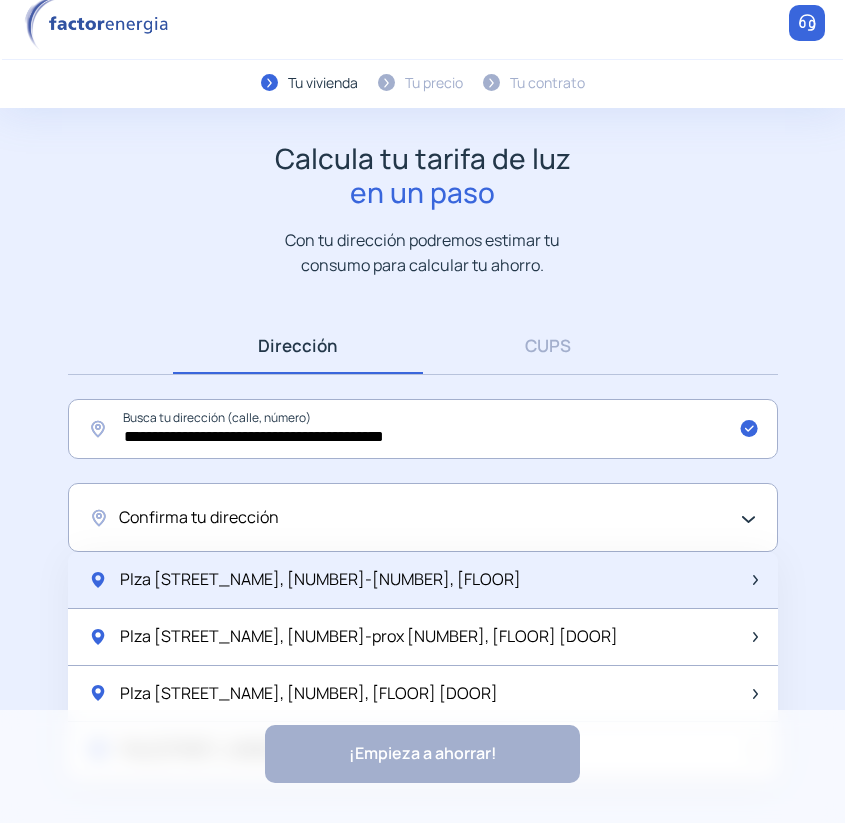 click on "Plza [STREET_NAME], [NUMBER]-[NUMBER], [FLOOR]" 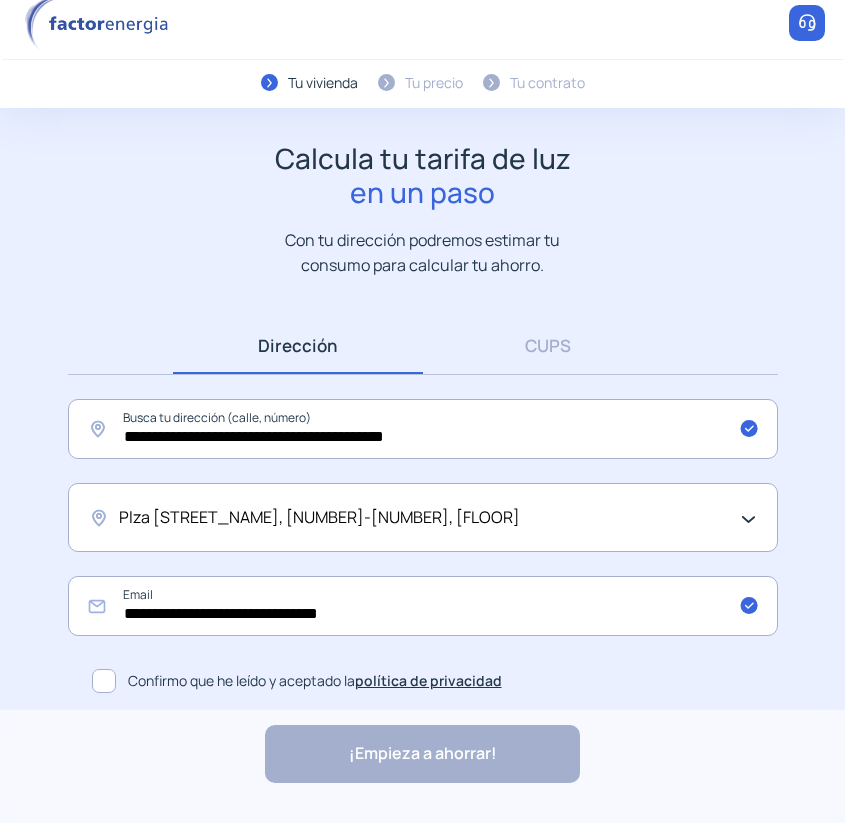 click 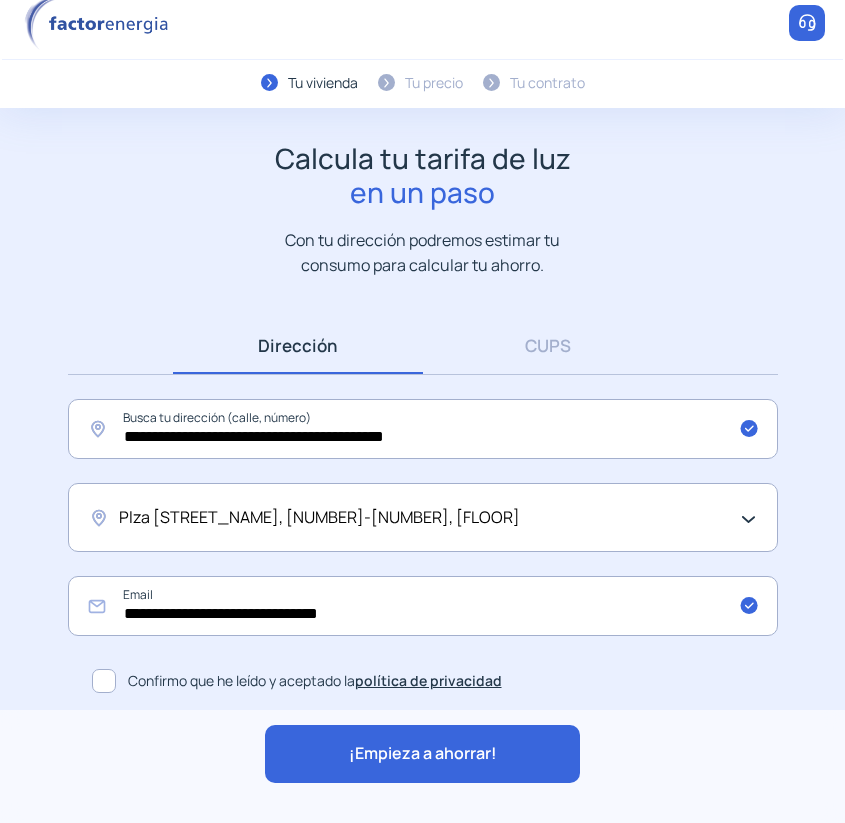 click on "¡Empieza a ahorrar!" 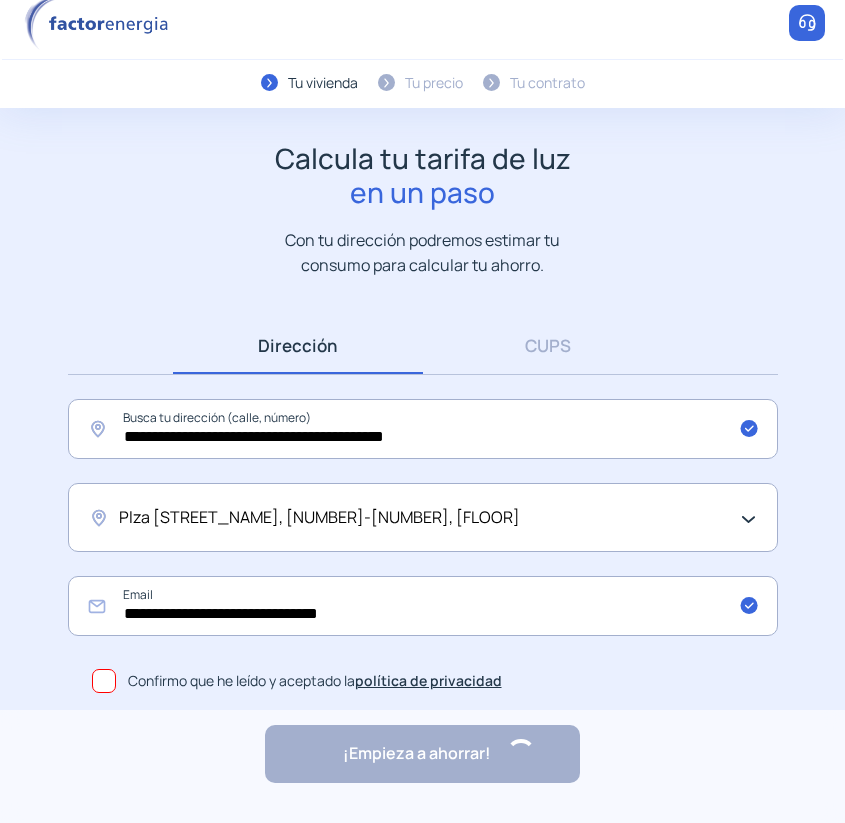 scroll, scrollTop: 0, scrollLeft: 0, axis: both 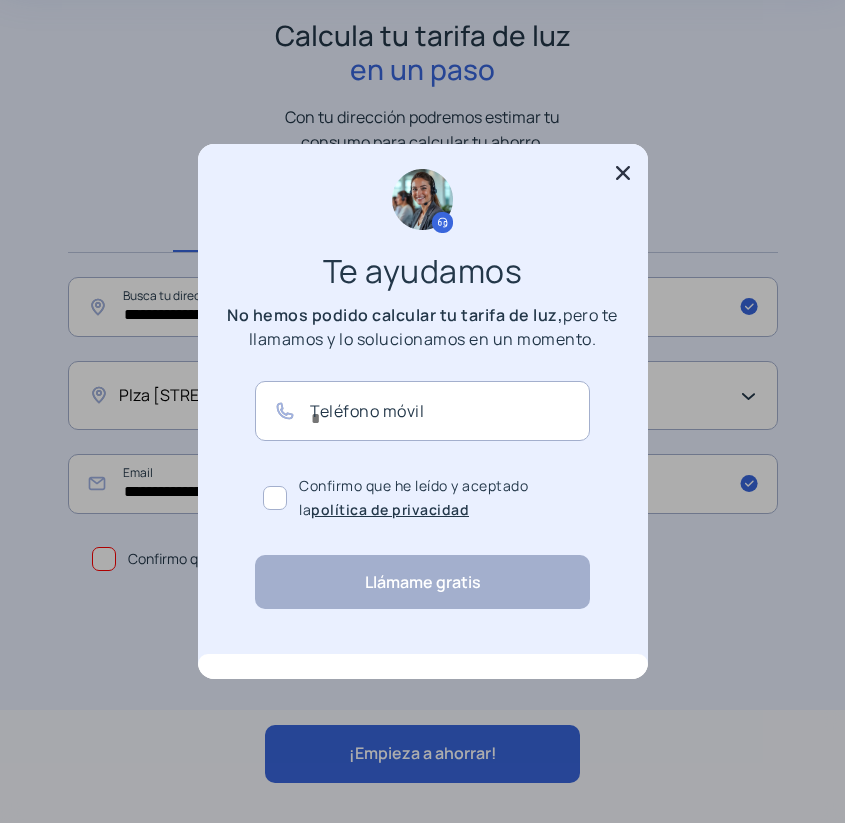click 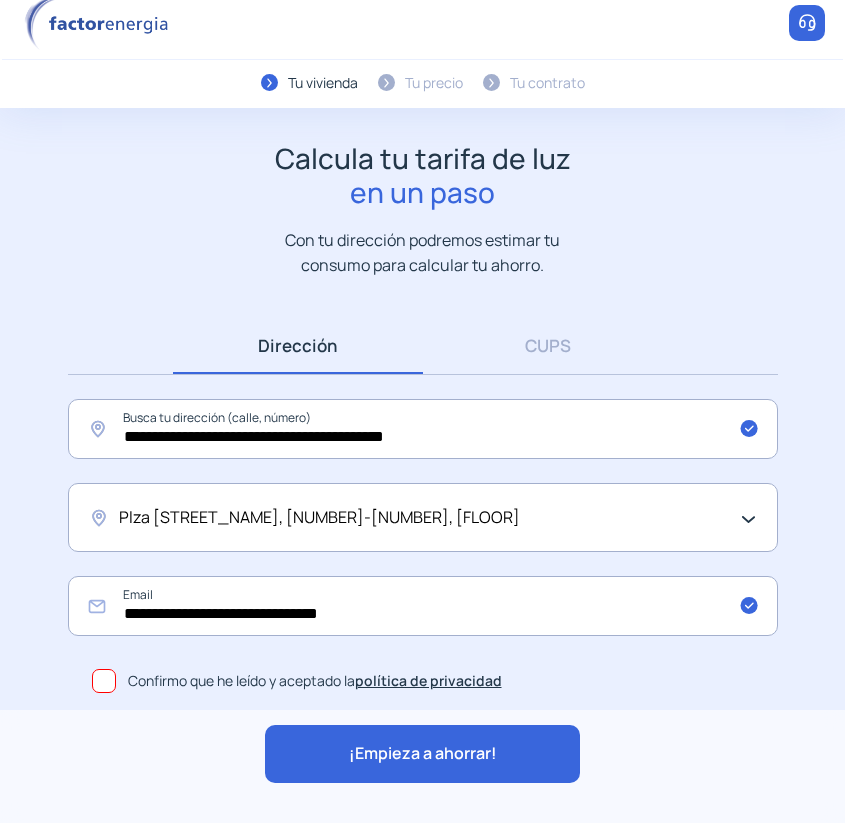 click on "Plza [STREET_NAME], [NUMBER]-[NUMBER], [FLOOR]" 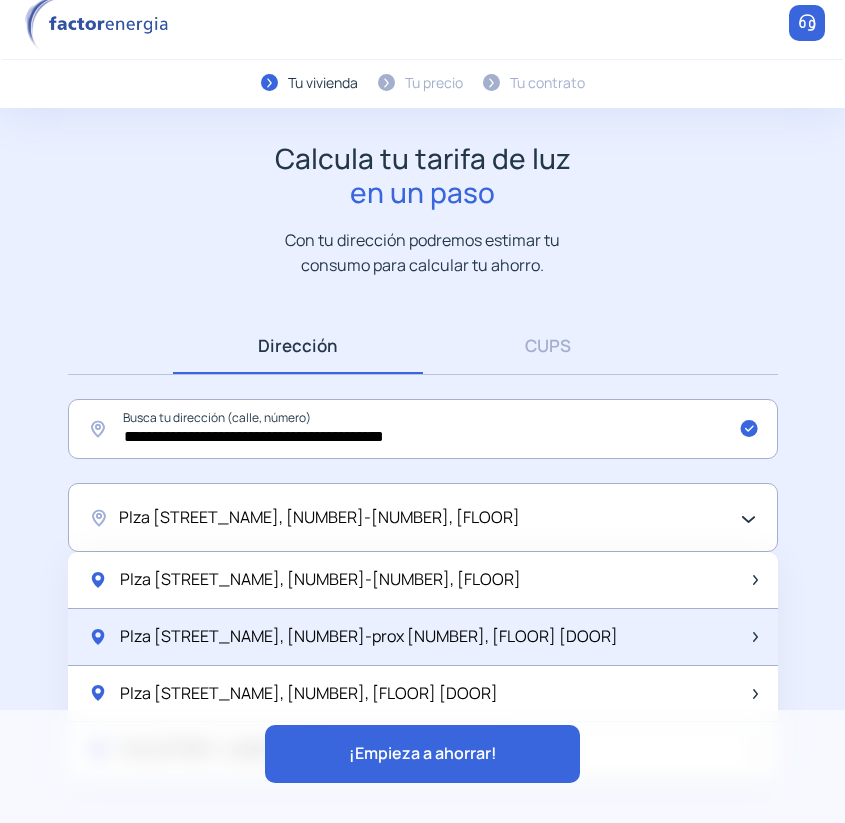 click on "Plza [STREET_NAME], [NUMBER]-prox [NUMBER], [FLOOR] [DOOR]" 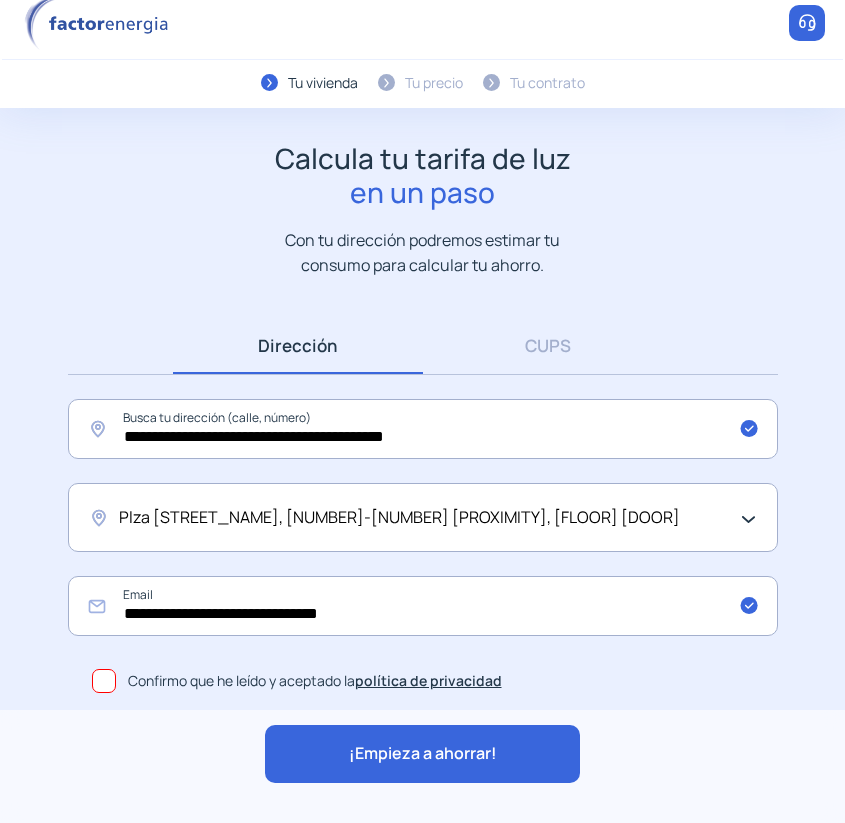 click on "¡Empieza a ahorrar!" 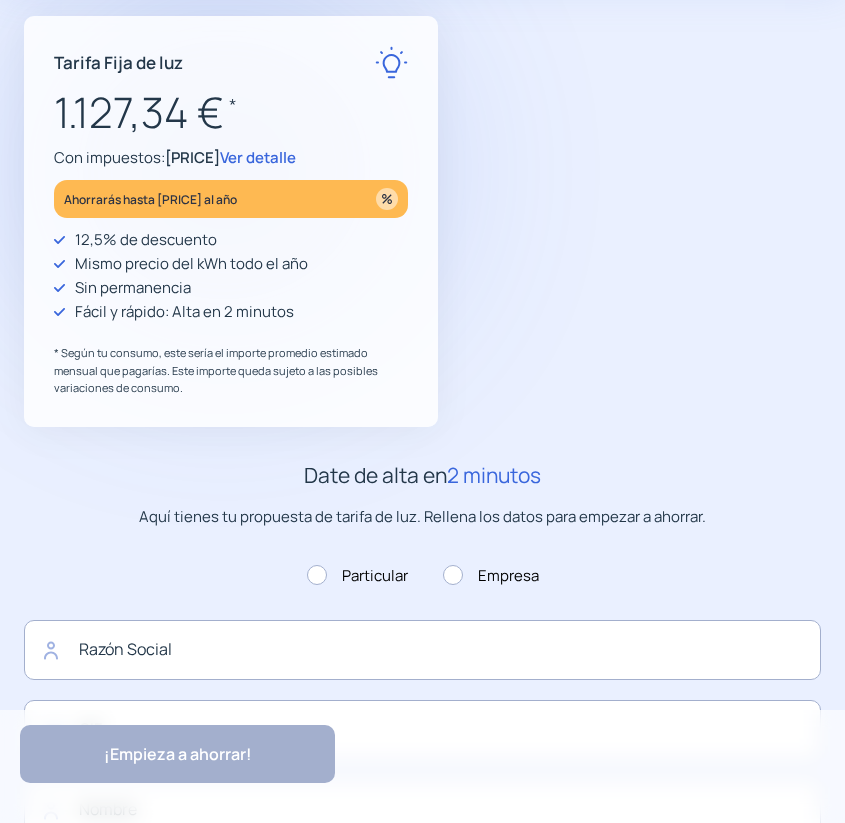 scroll, scrollTop: 0, scrollLeft: 0, axis: both 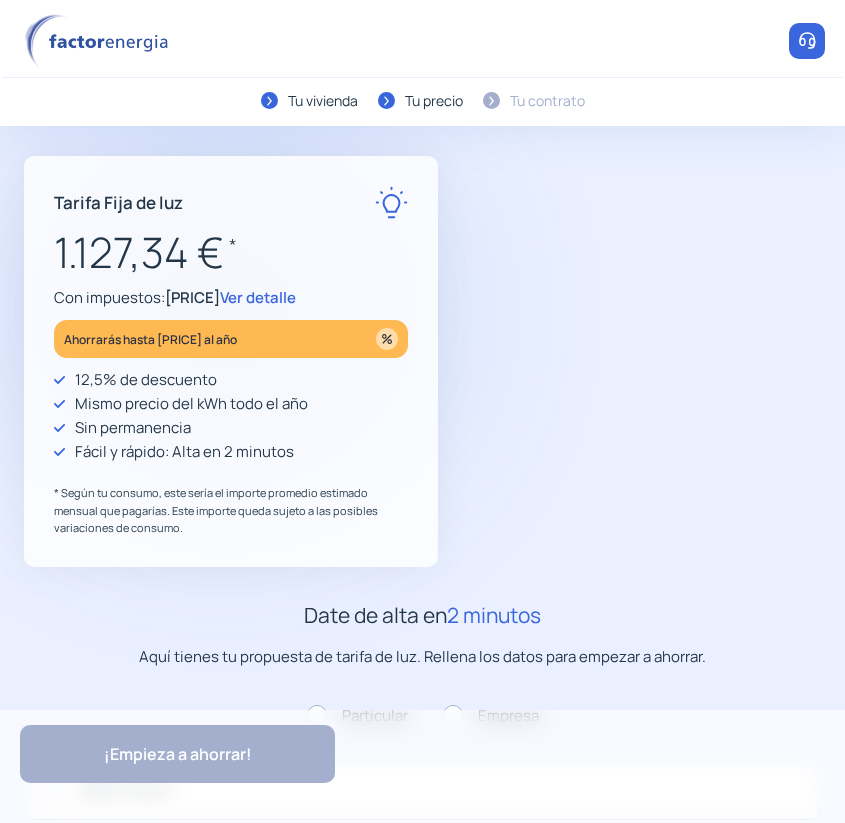 type on "**********" 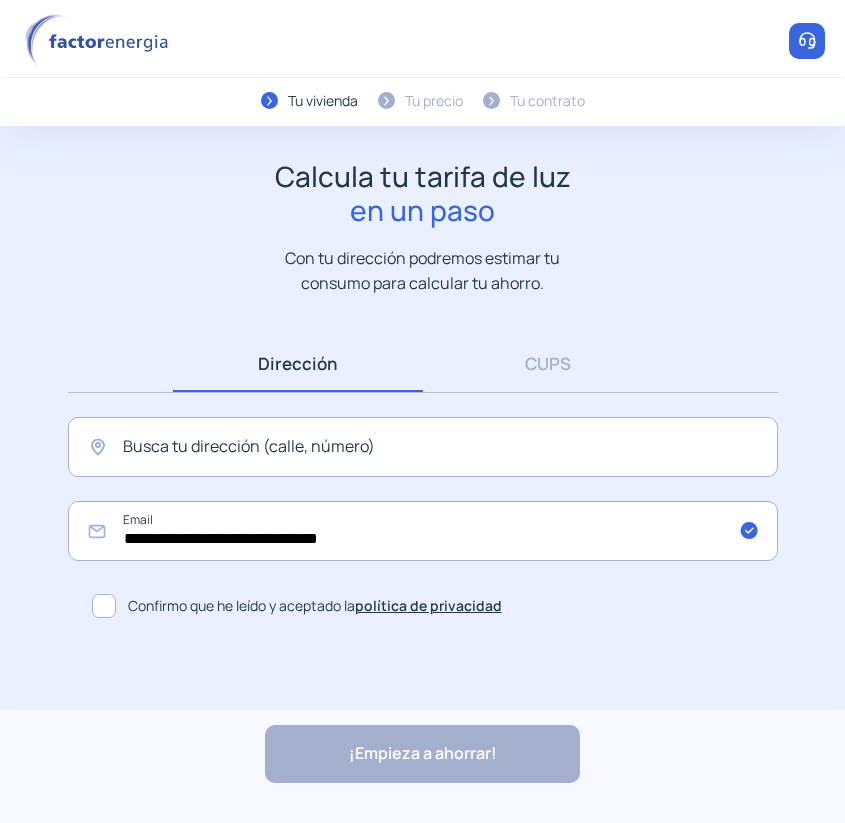 scroll, scrollTop: 41, scrollLeft: 0, axis: vertical 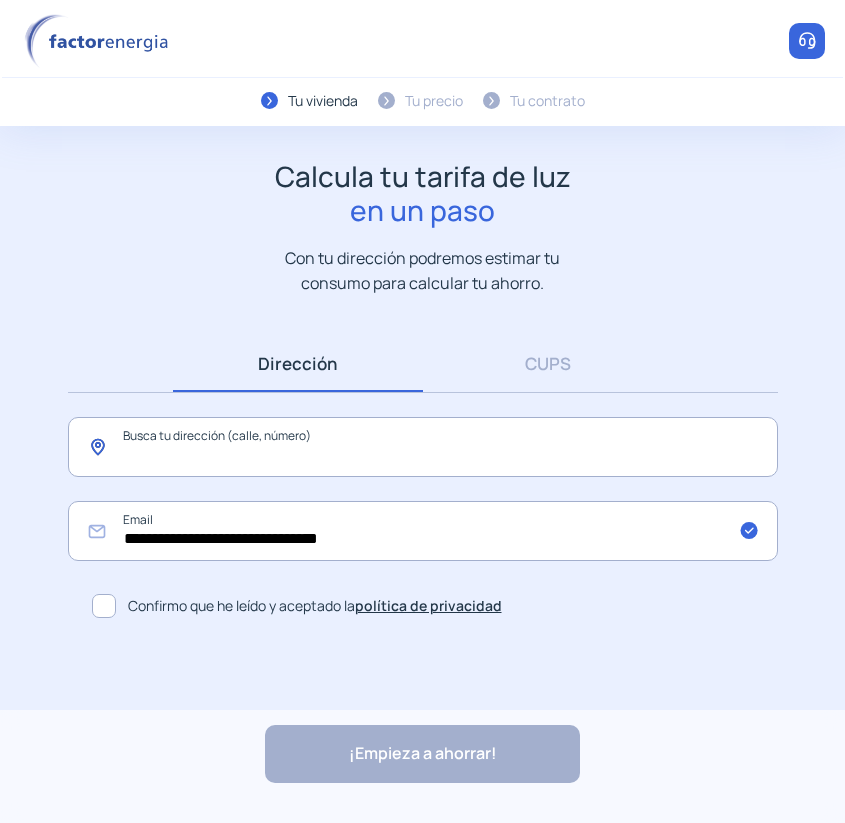 click 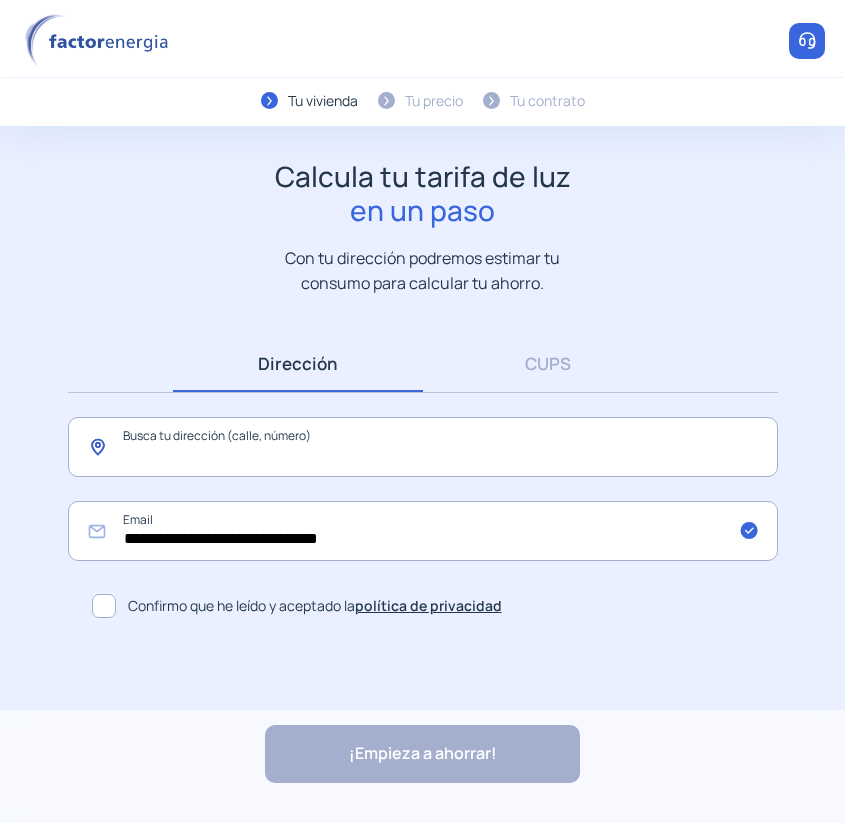 click 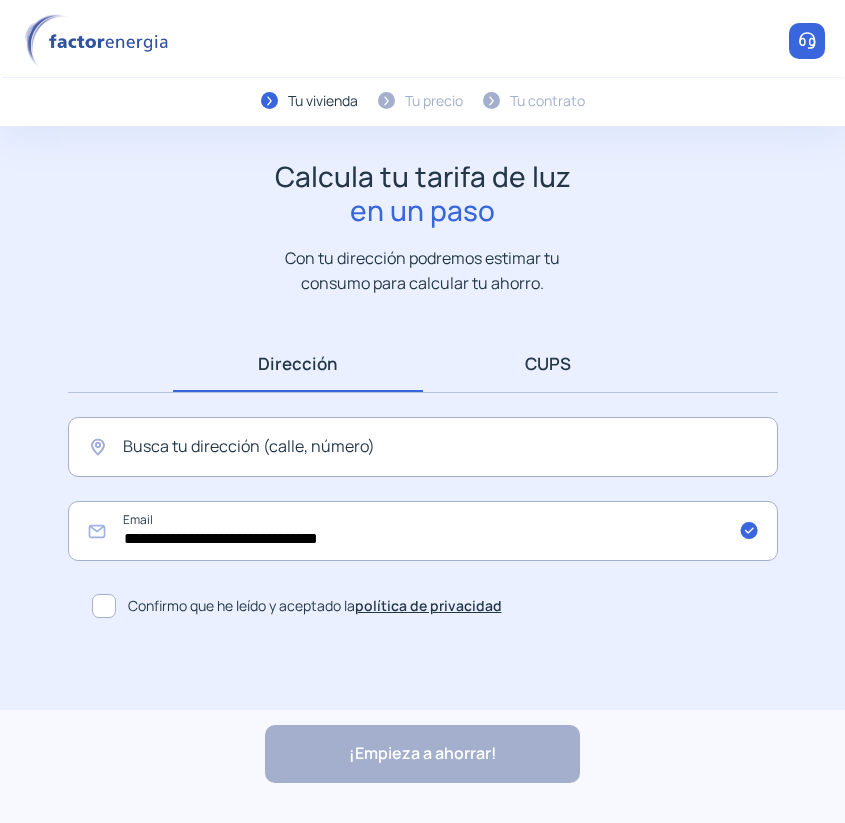click on "CUPS" at bounding box center [548, 363] 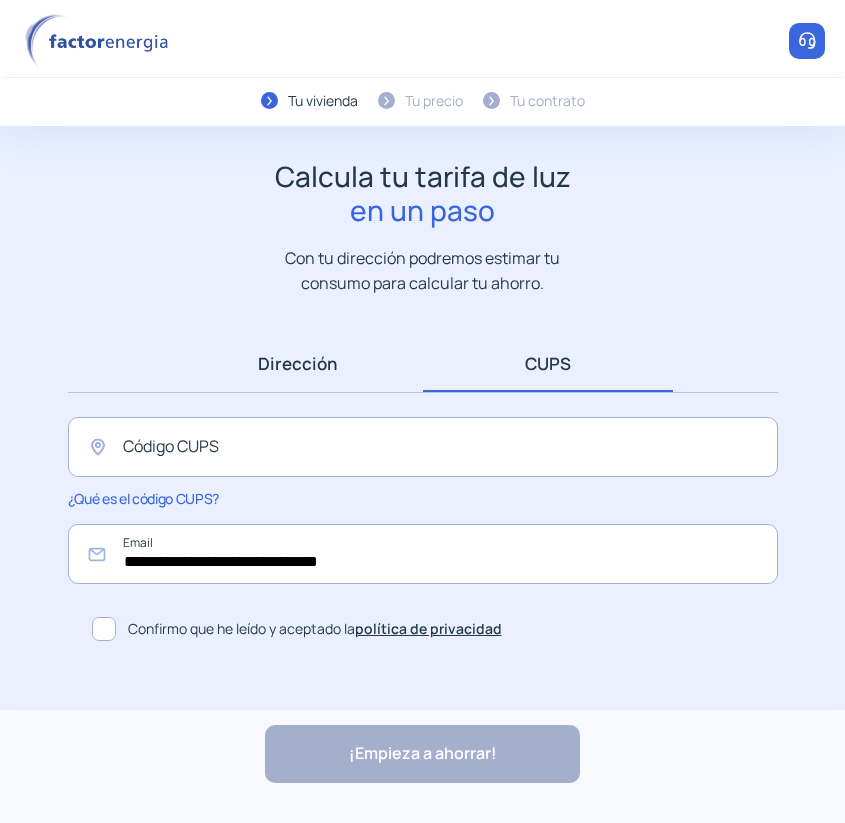 click on "Dirección" at bounding box center (298, 363) 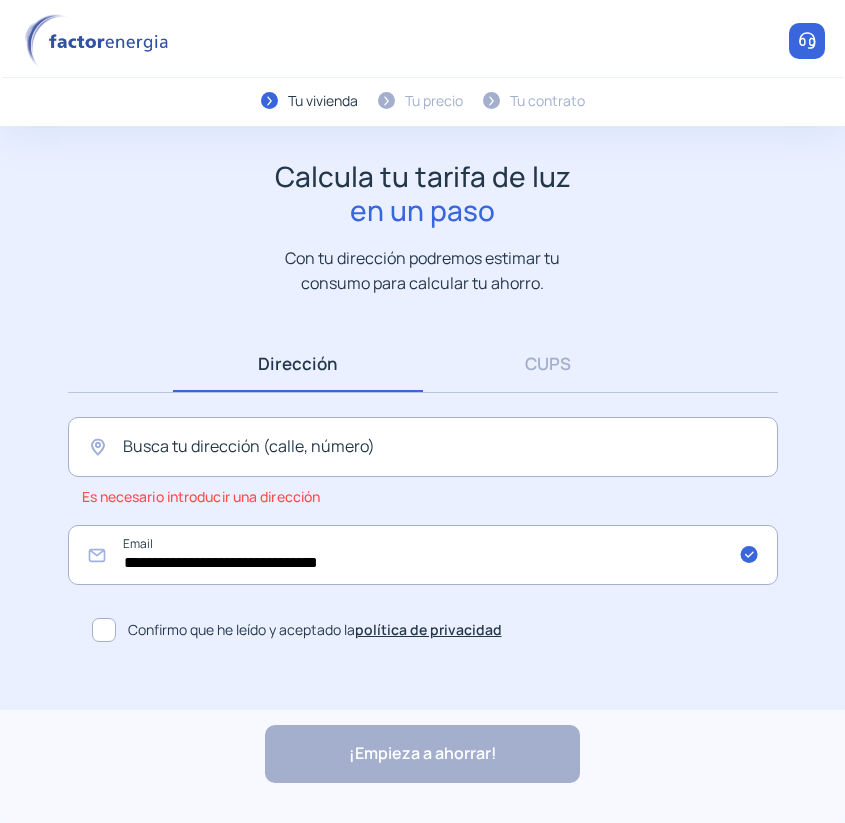 scroll, scrollTop: 65, scrollLeft: 0, axis: vertical 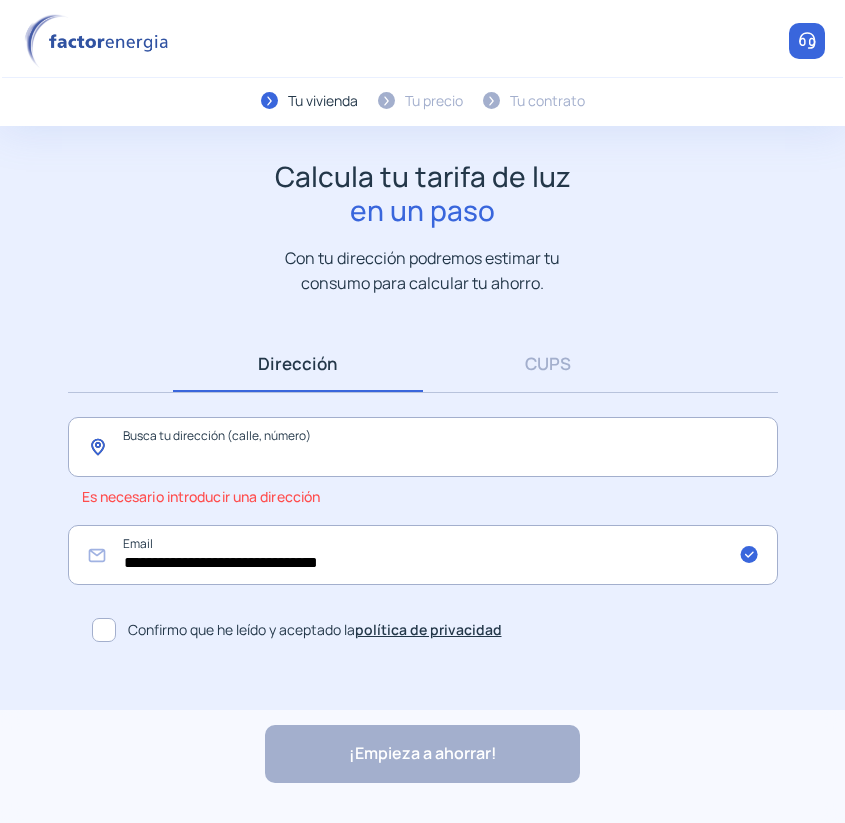 click 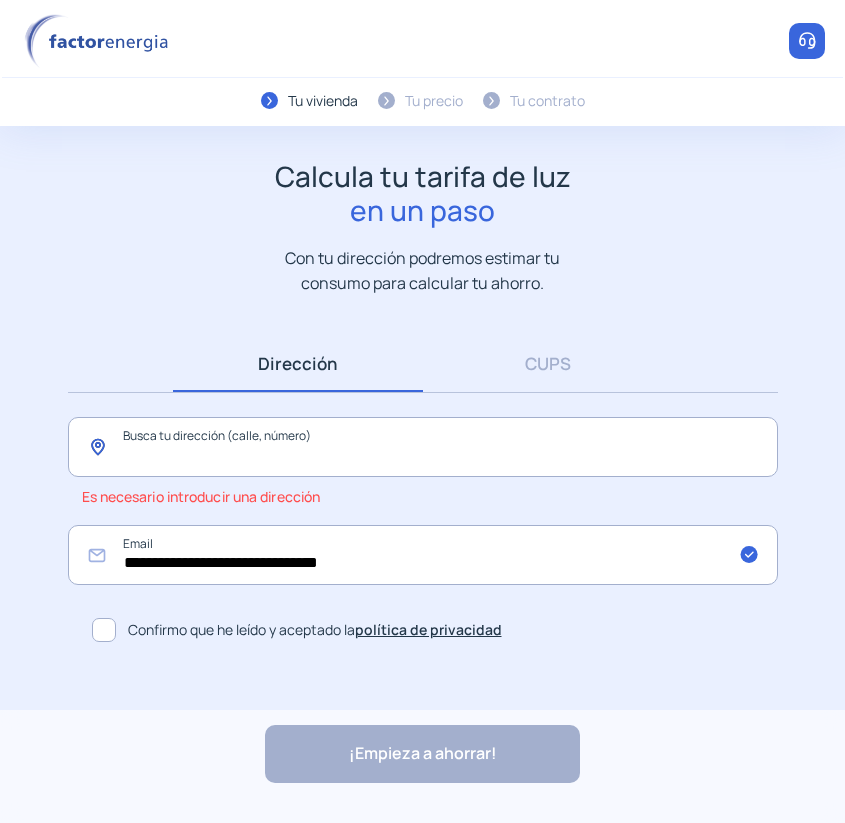 paste on "**********" 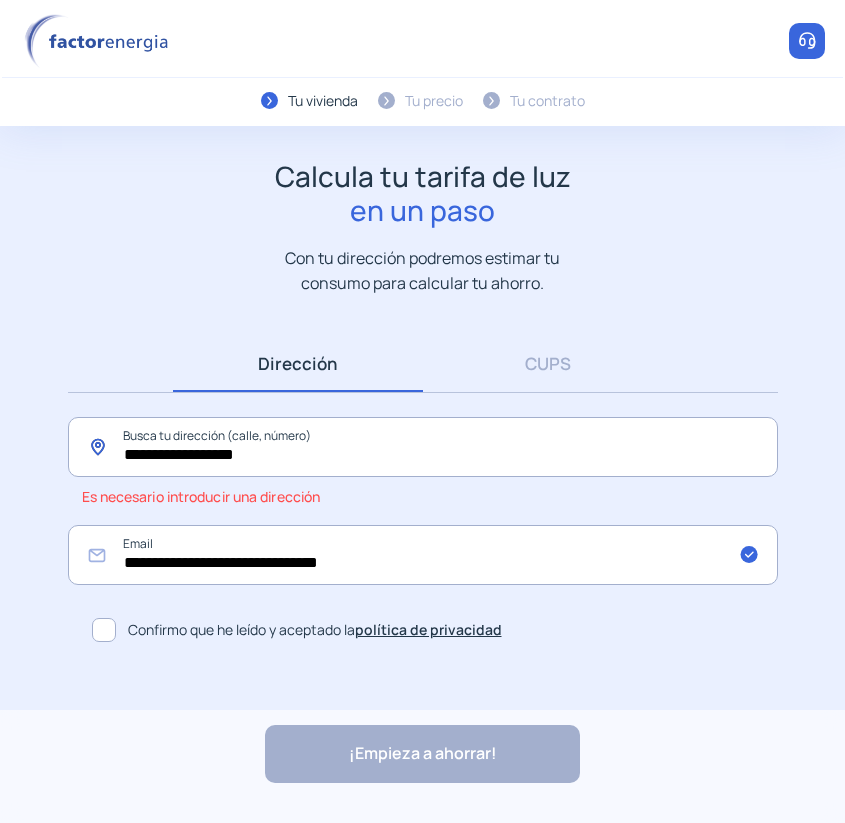scroll, scrollTop: 41, scrollLeft: 0, axis: vertical 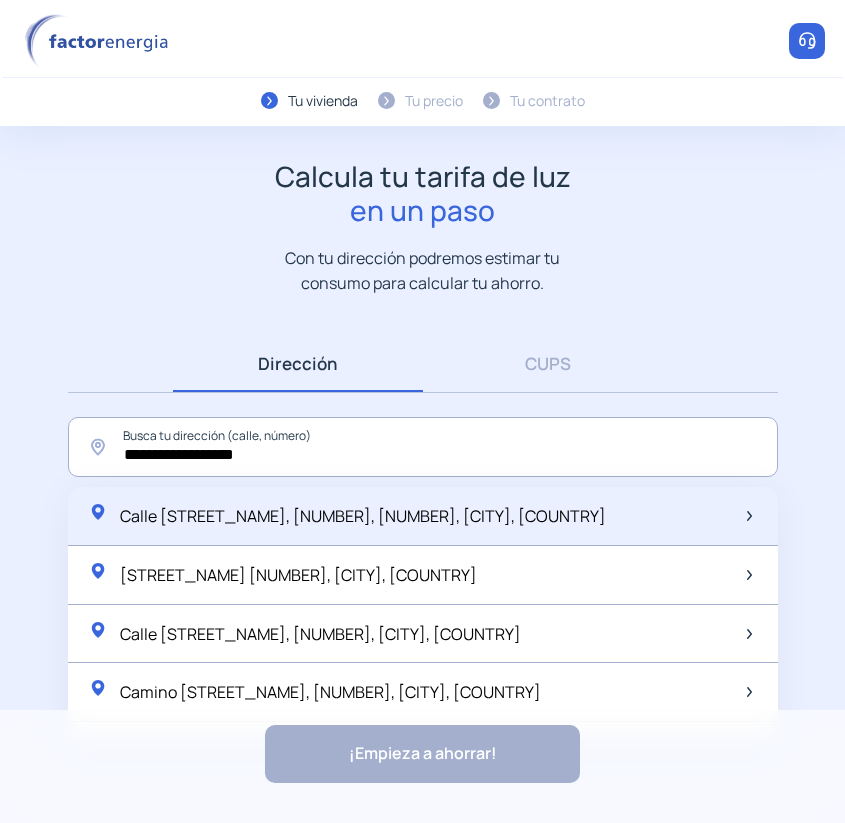 click on "Calle [STREET_NAME], [NUMBER], [NUMBER], [CITY], [COUNTRY]" 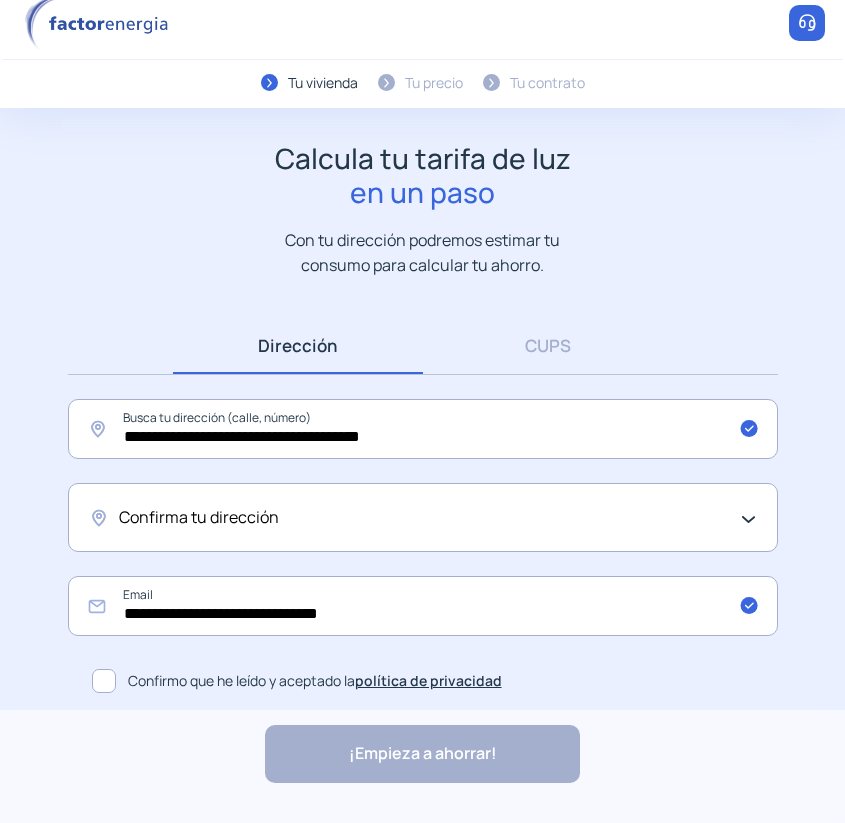 scroll, scrollTop: 140, scrollLeft: 0, axis: vertical 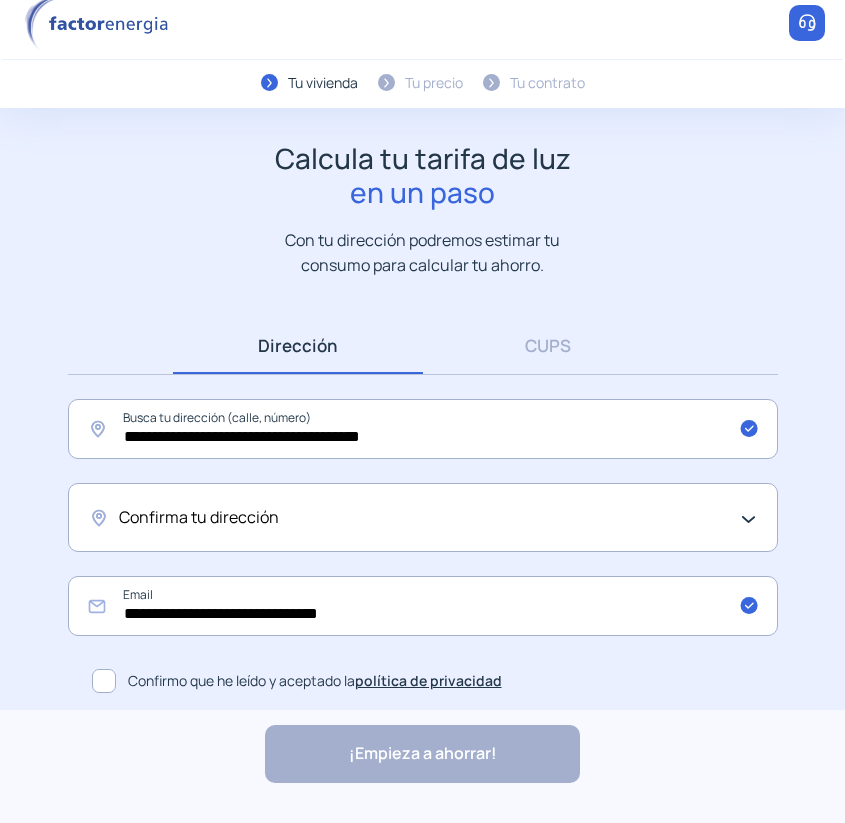 click on "Confirma tu dirección" 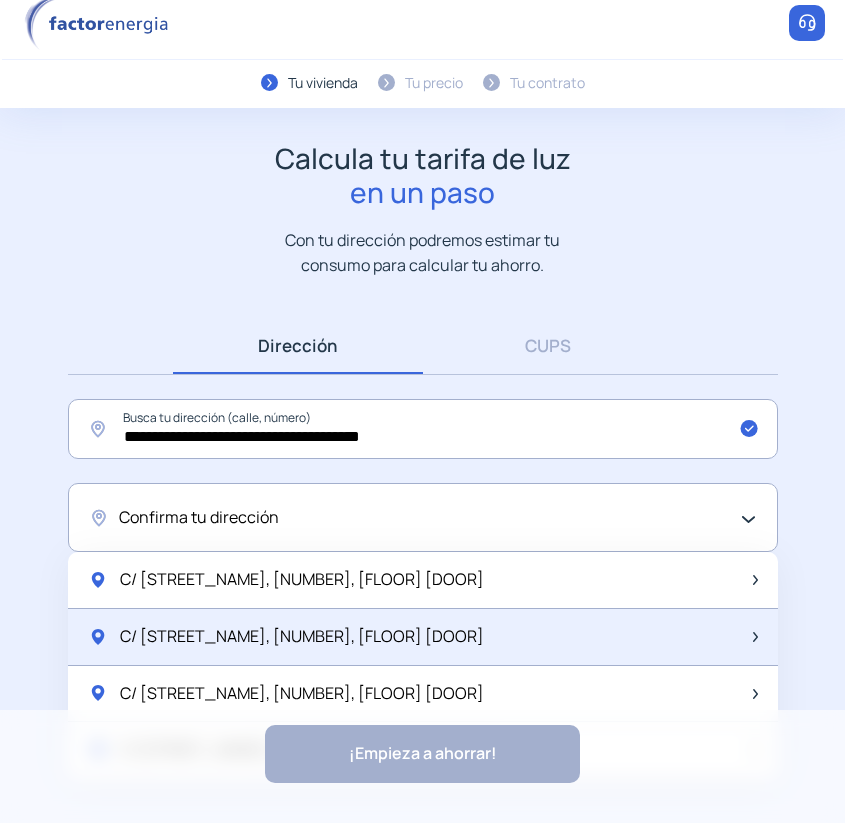 click on "C/ [STREET_NAME], [NUMBER], [FLOOR] [DOOR]" 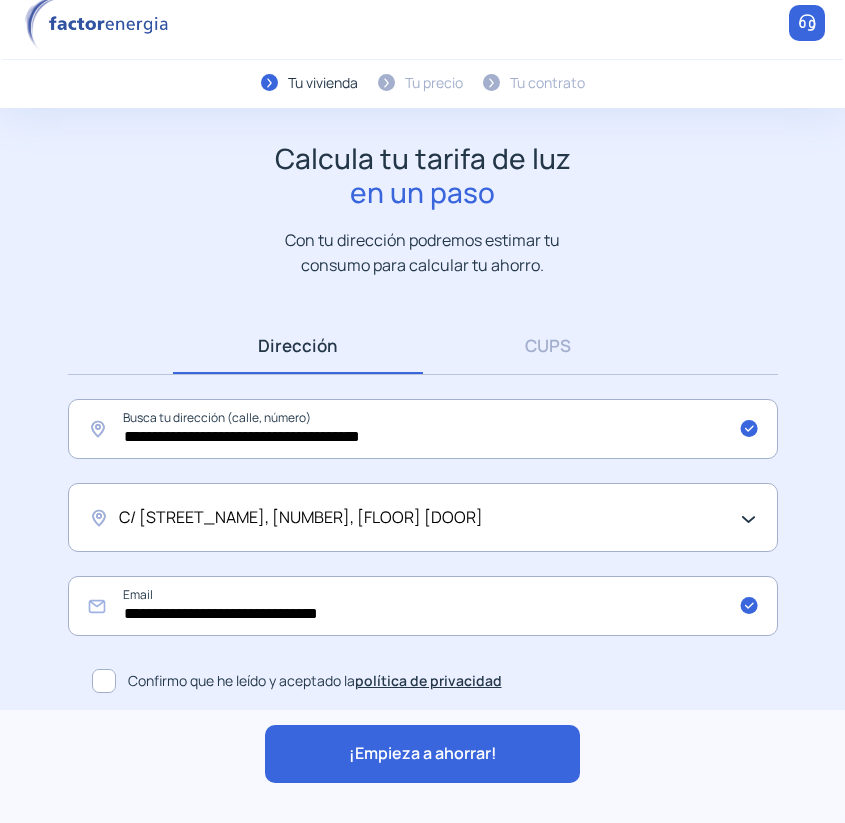 click on "¡Empieza a ahorrar!" 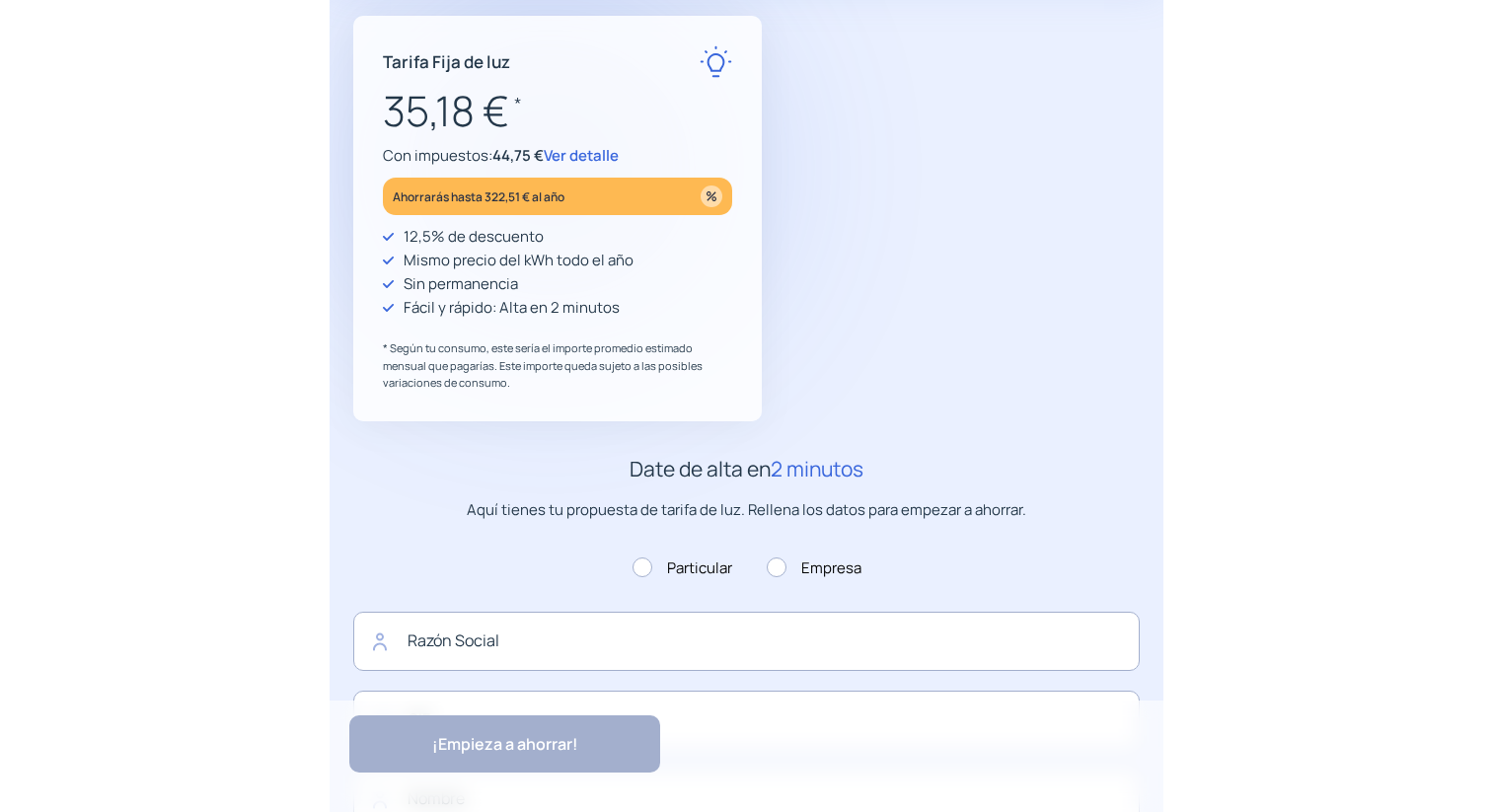 scroll, scrollTop: 0, scrollLeft: 0, axis: both 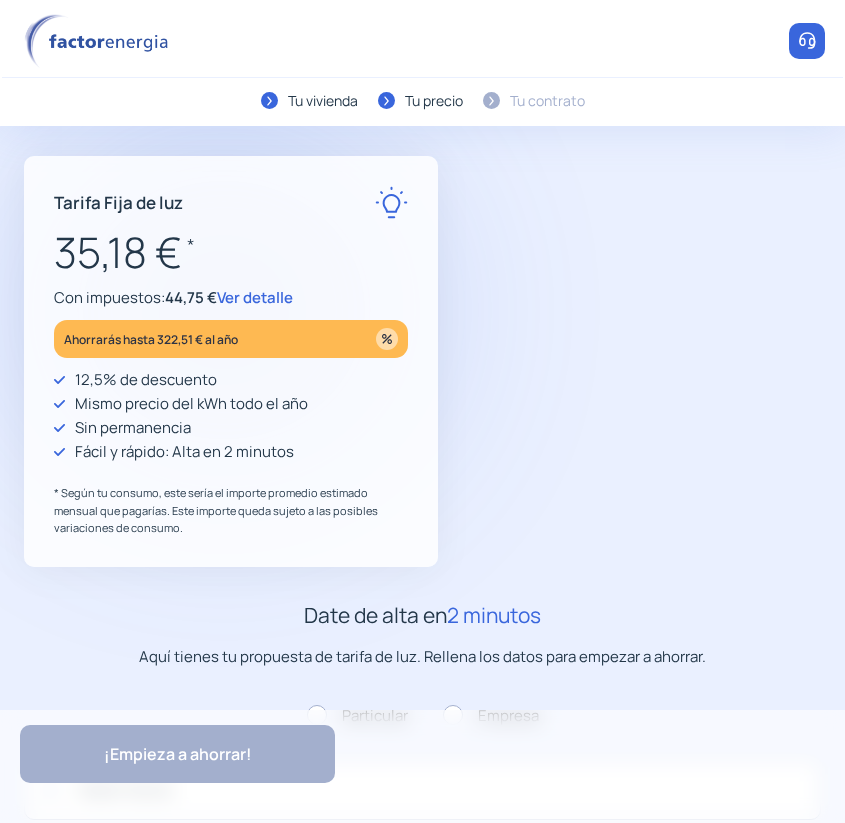 type on "**********" 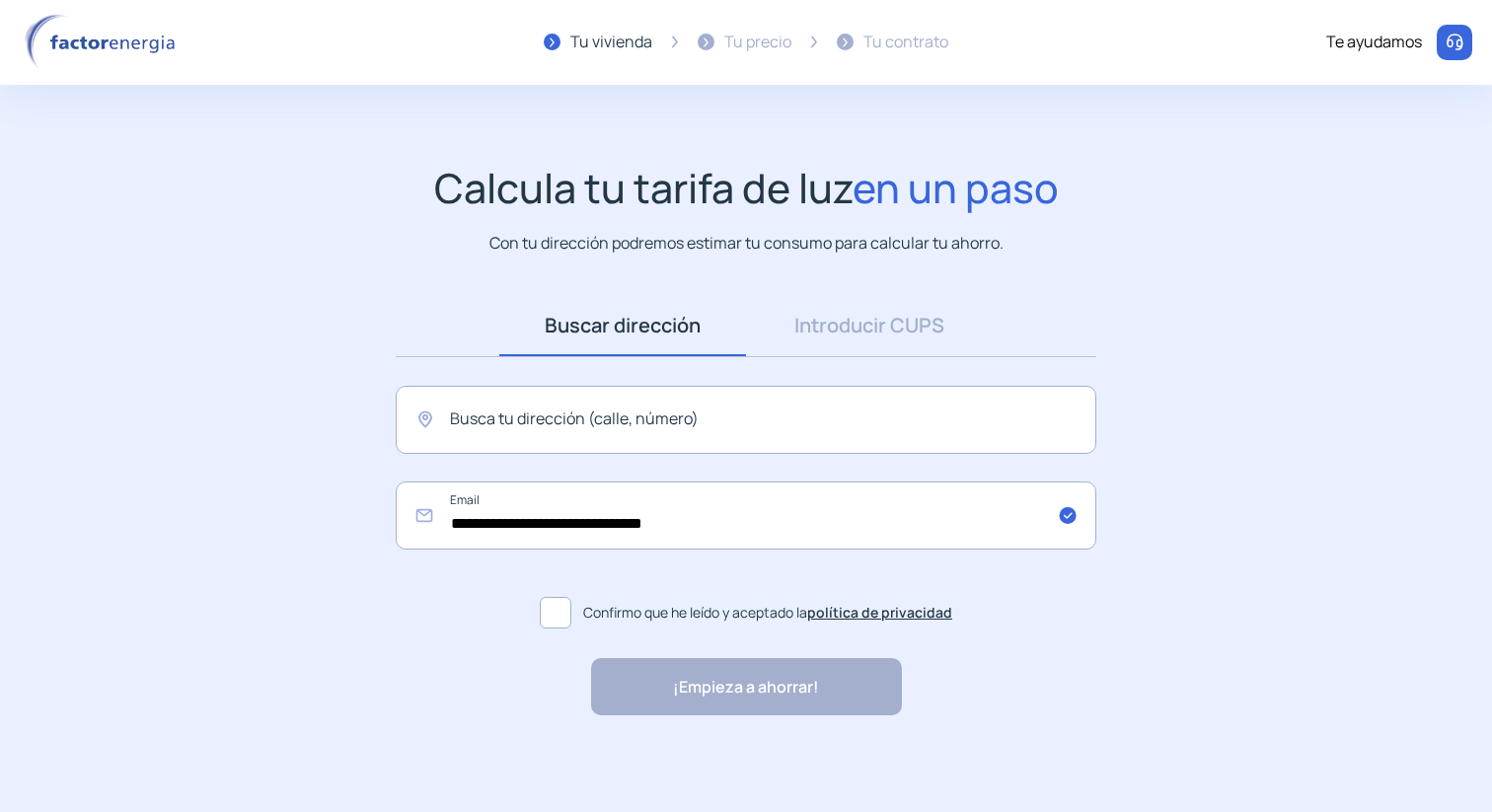 scroll, scrollTop: 0, scrollLeft: 0, axis: both 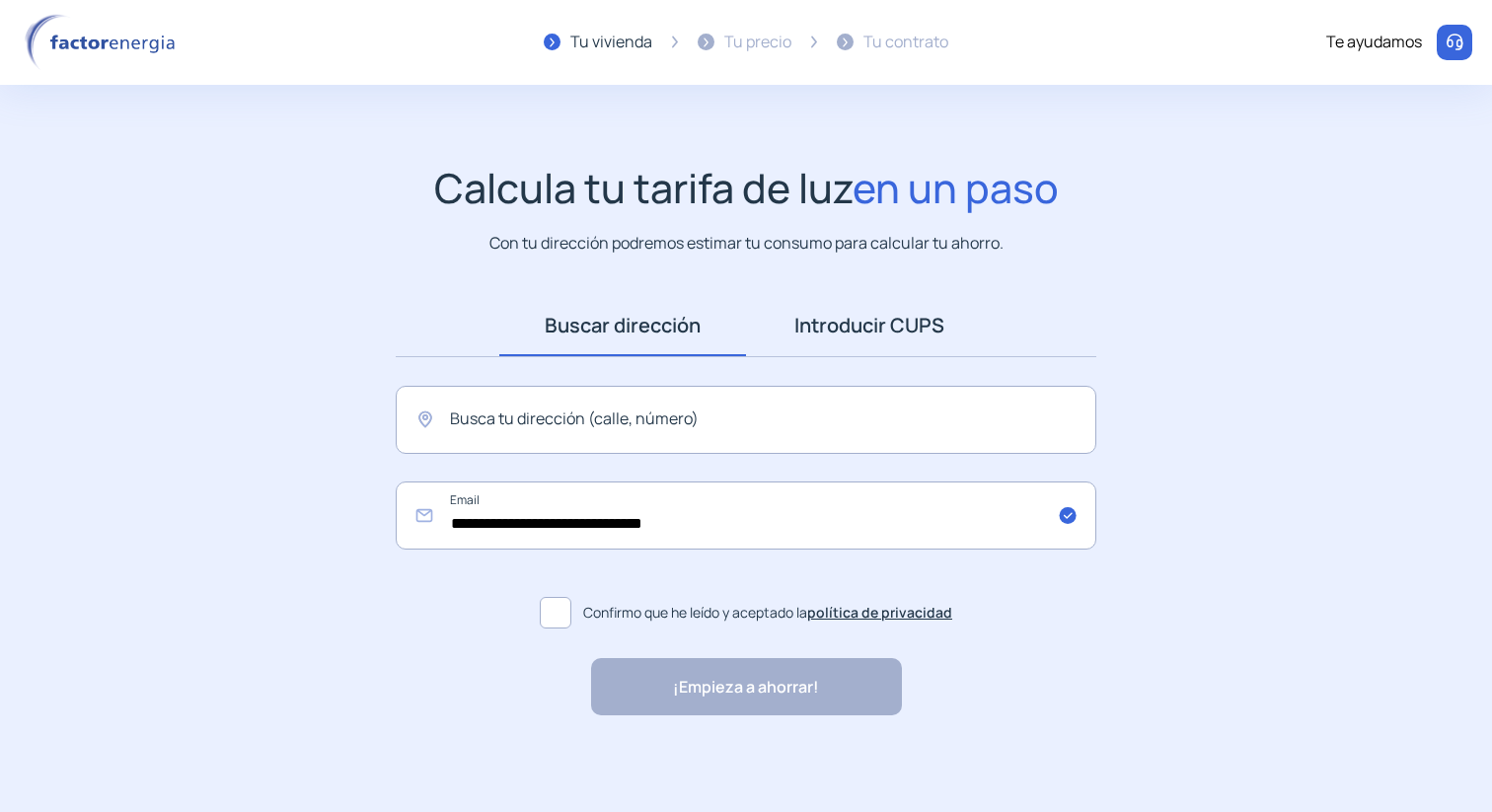 click on "Introducir CUPS" at bounding box center (869, 326) 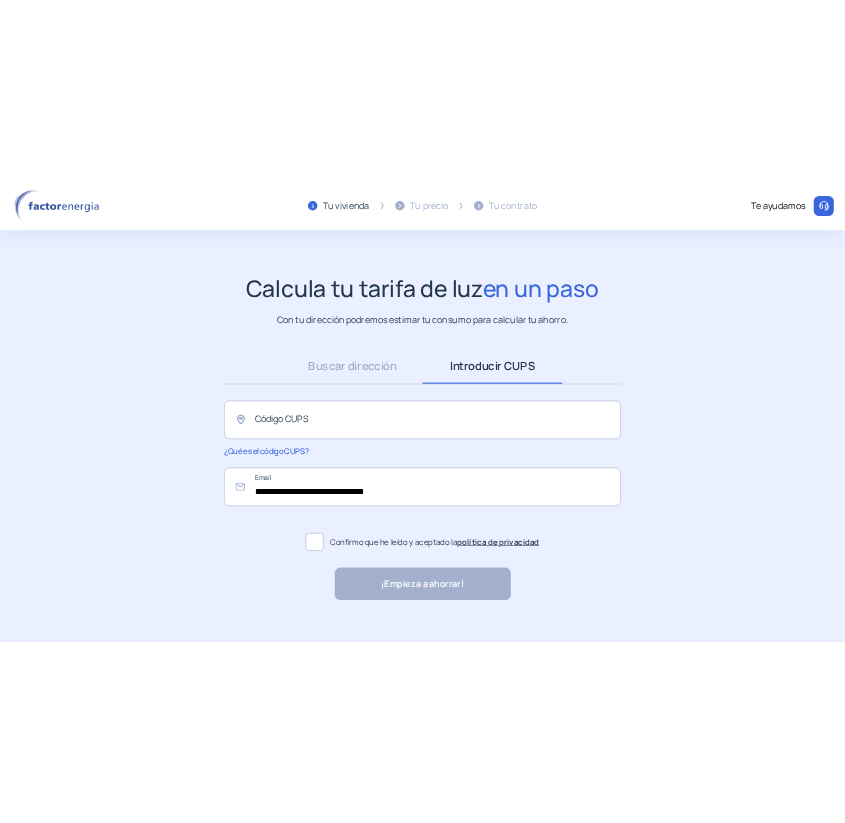 scroll, scrollTop: 0, scrollLeft: 0, axis: both 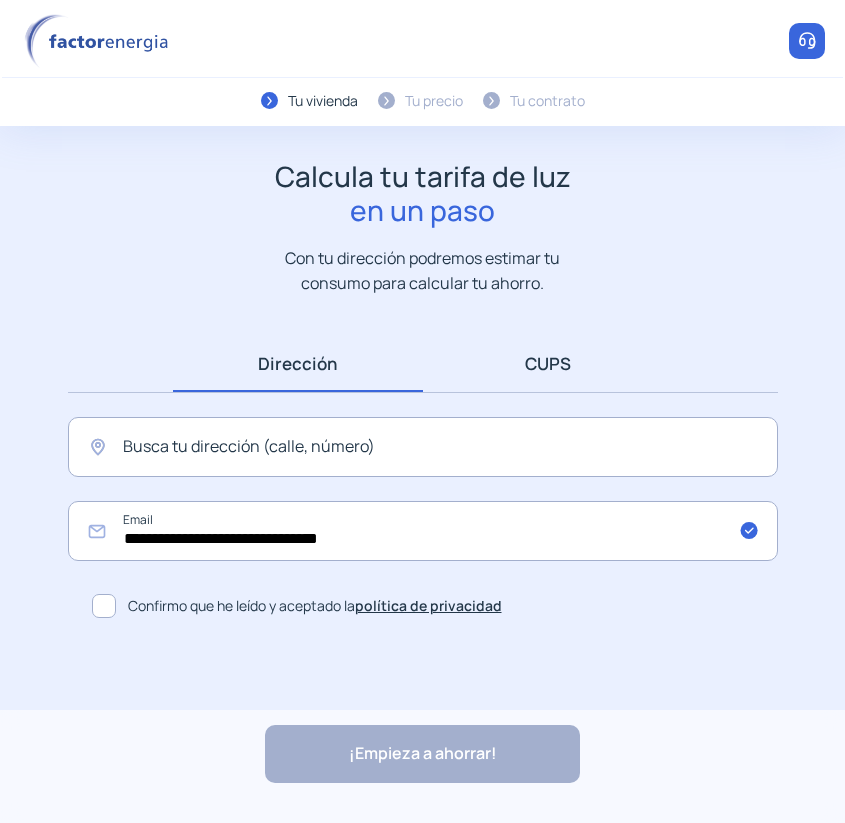 click on "CUPS" at bounding box center [548, 363] 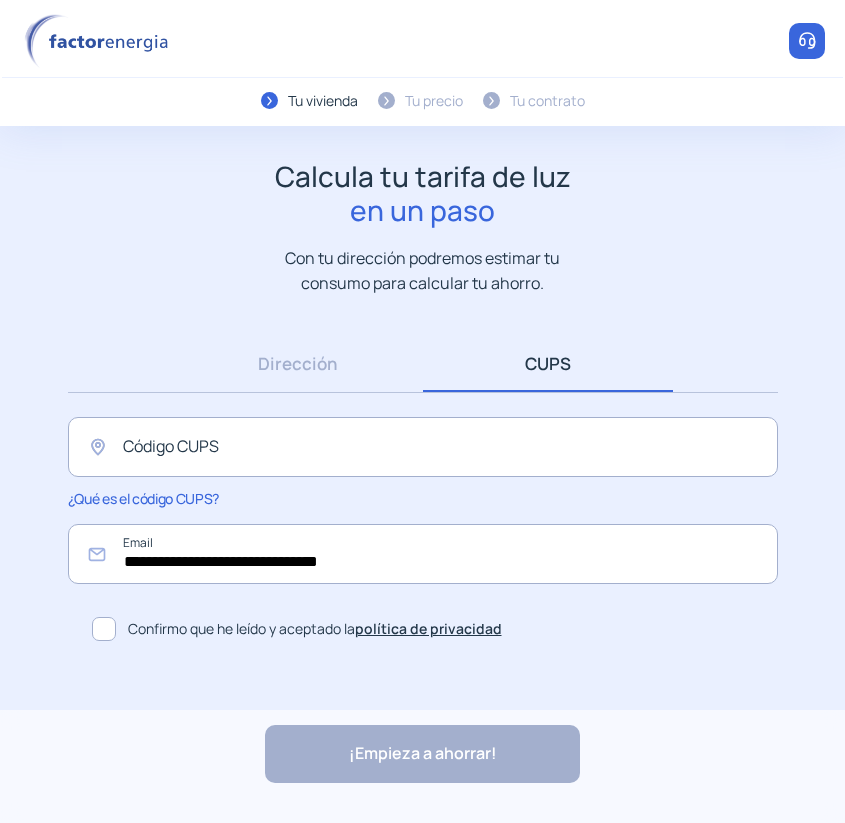click on "**********" 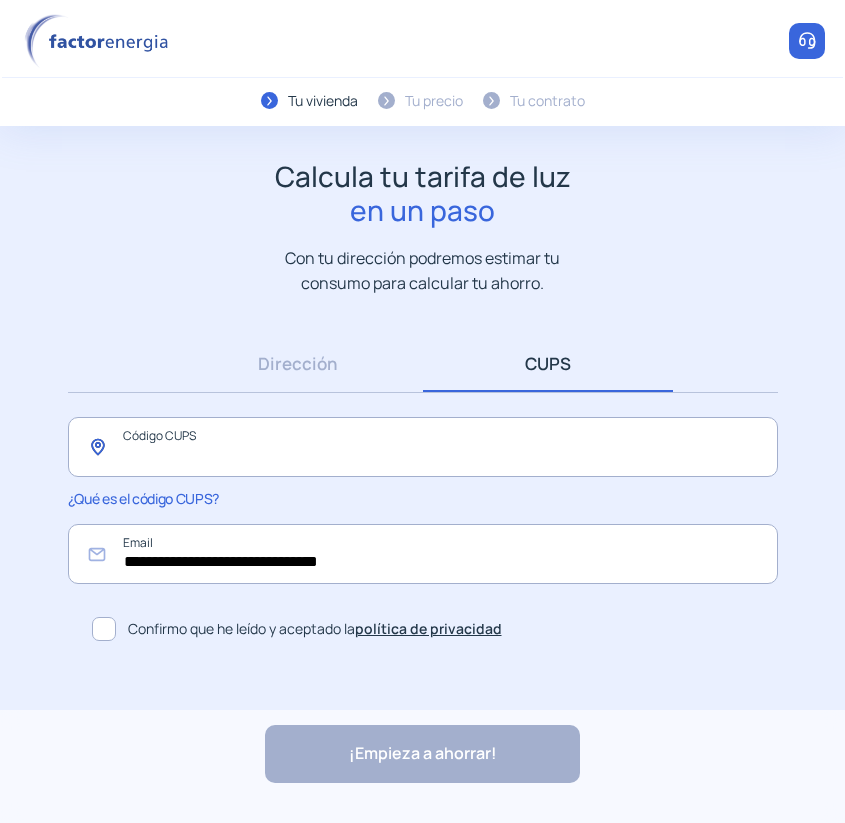 click 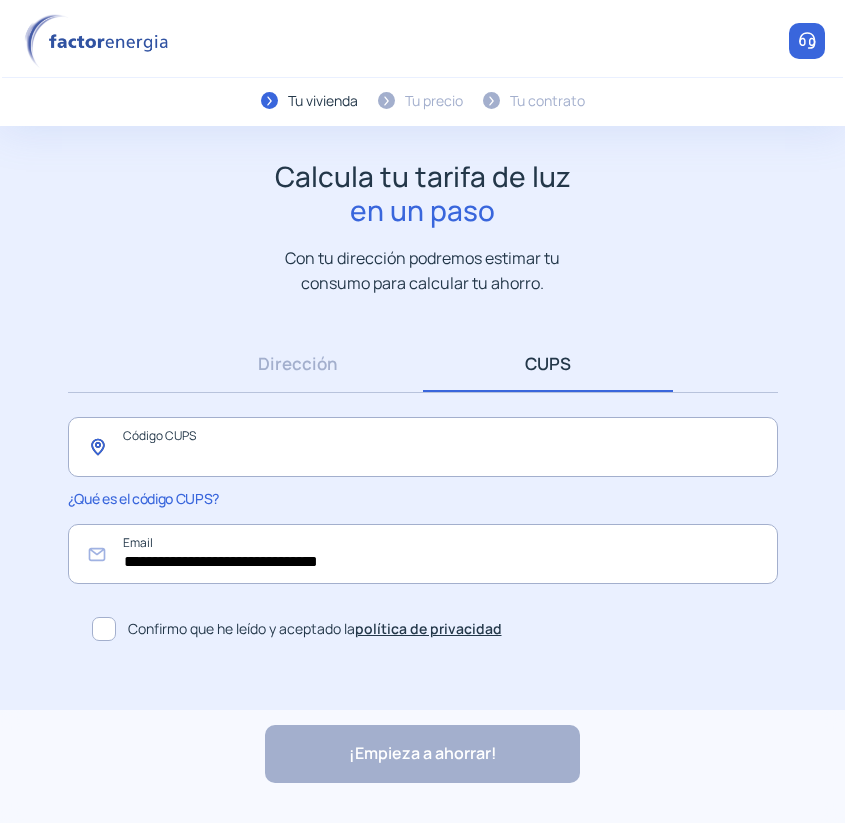 paste on "**********" 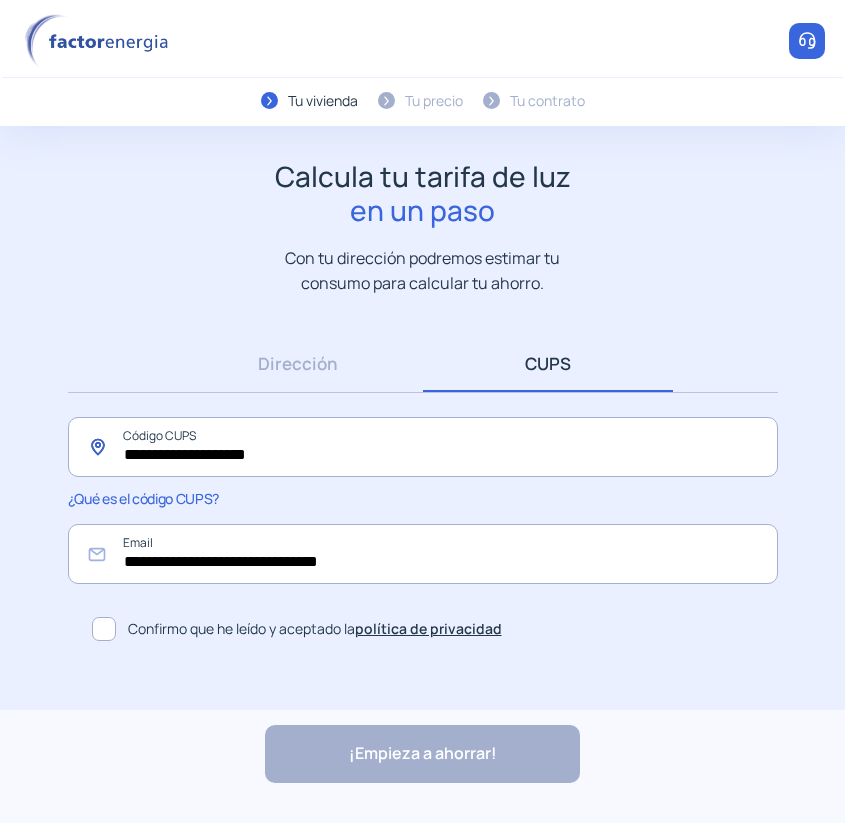 type on "**********" 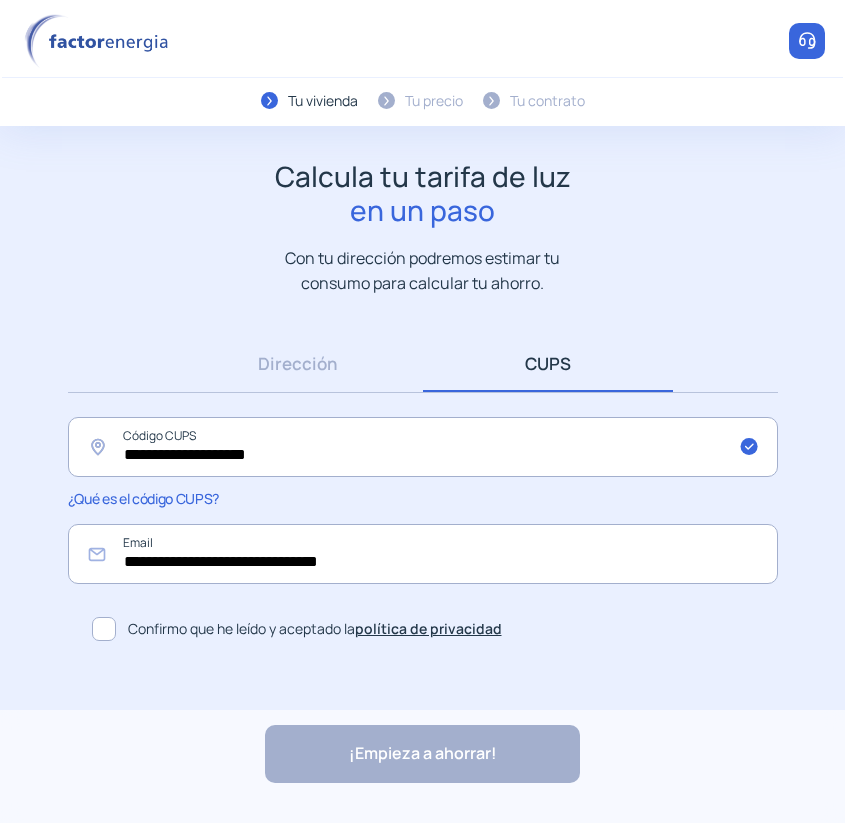 click on "Confirmo que he leído y aceptado la  política de privacidad" 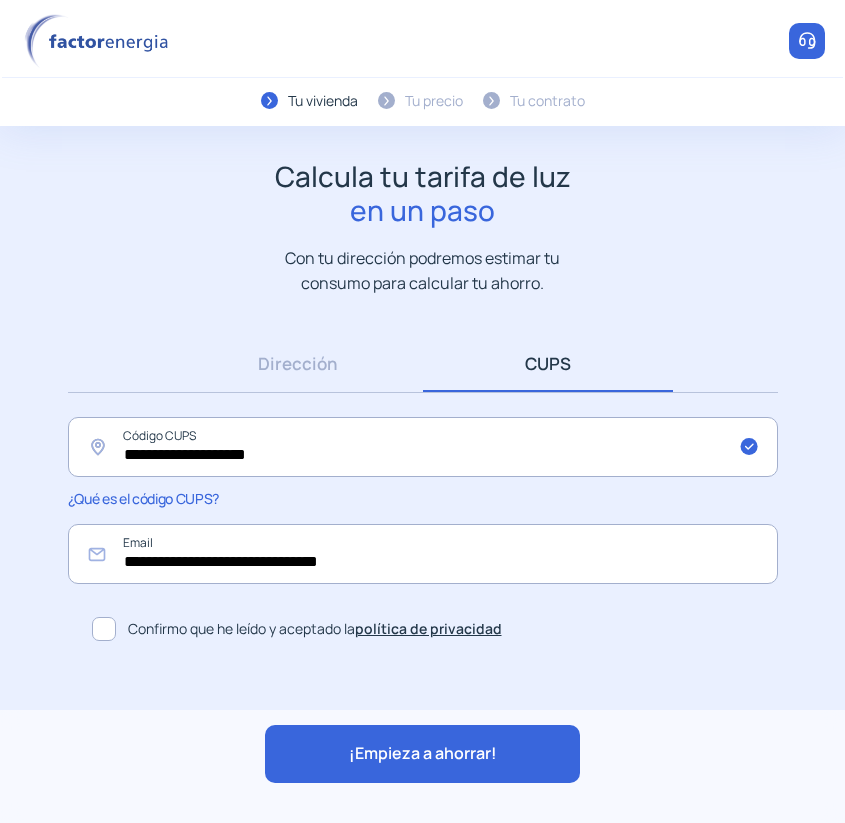 click on "¡Empieza a ahorrar!" 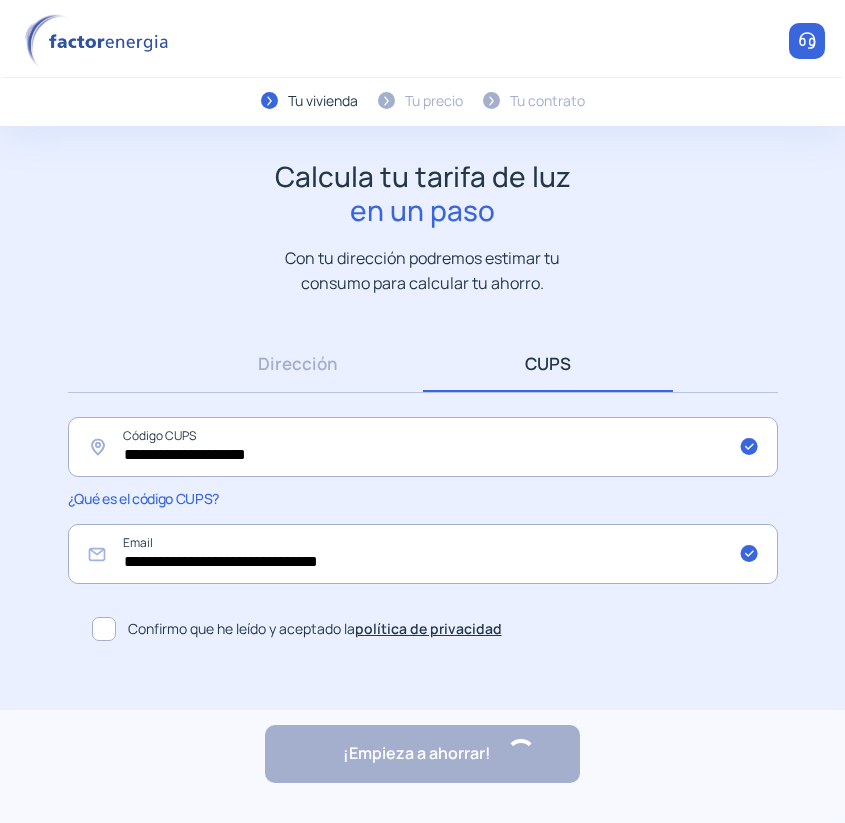 scroll, scrollTop: 0, scrollLeft: 0, axis: both 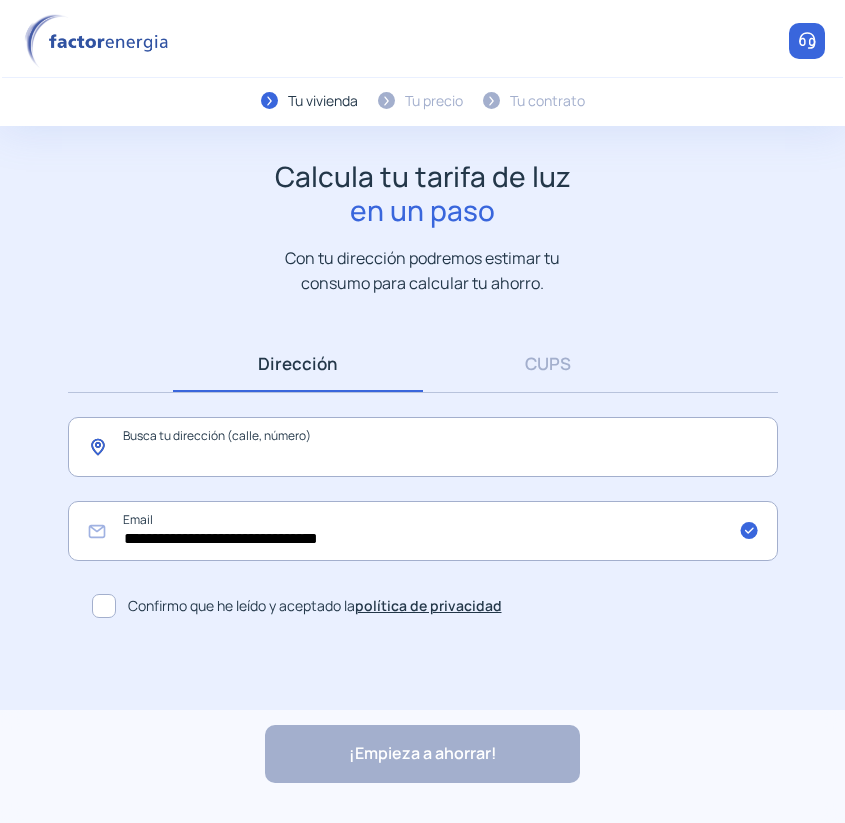 click 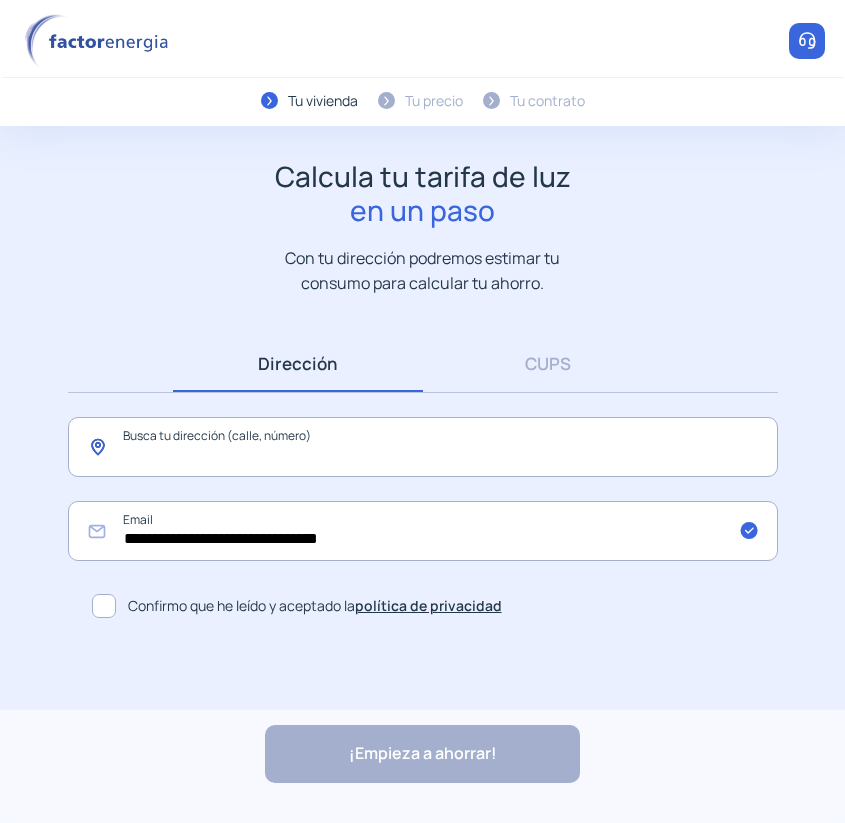 paste on "**********" 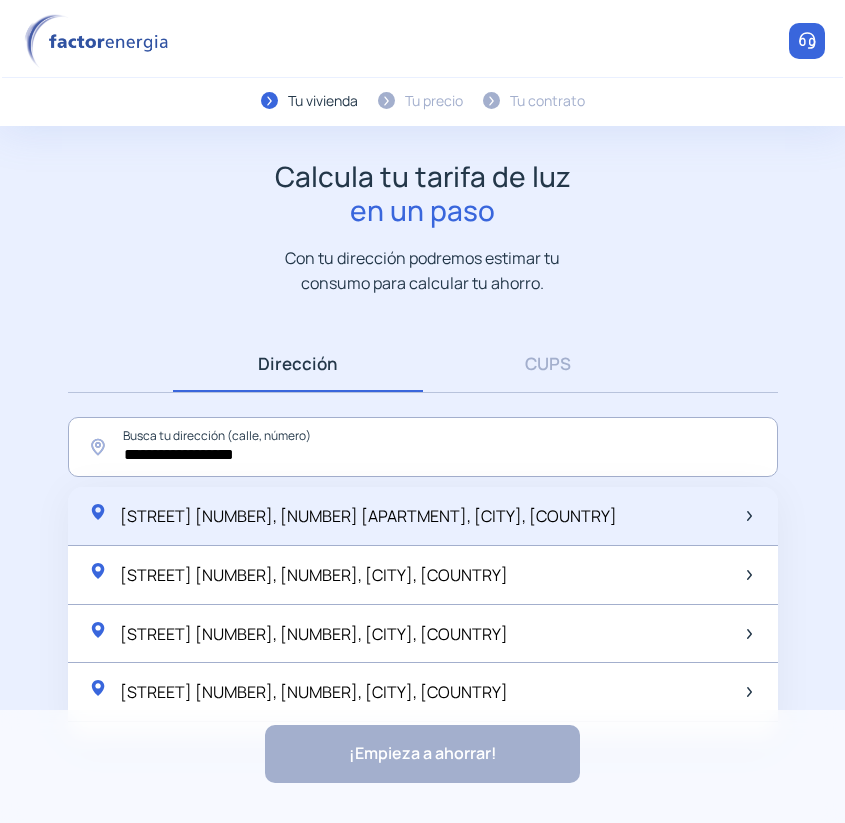 click on "Calle Río Toro, 7, 1 b, Leganés, España" 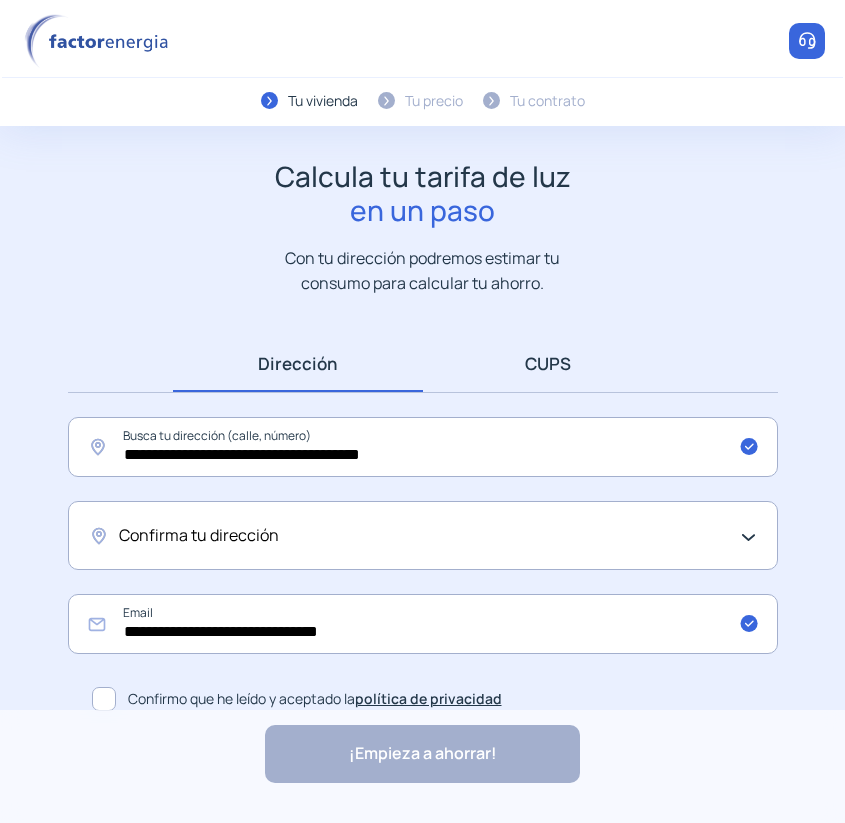 scroll, scrollTop: 140, scrollLeft: 0, axis: vertical 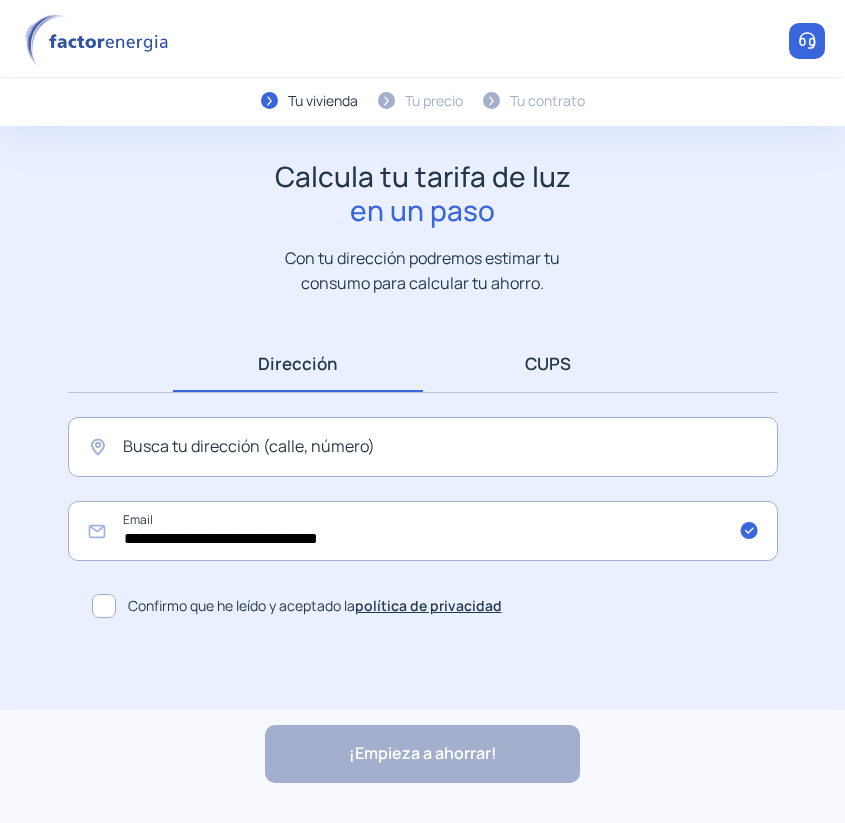 click on "CUPS" at bounding box center [548, 363] 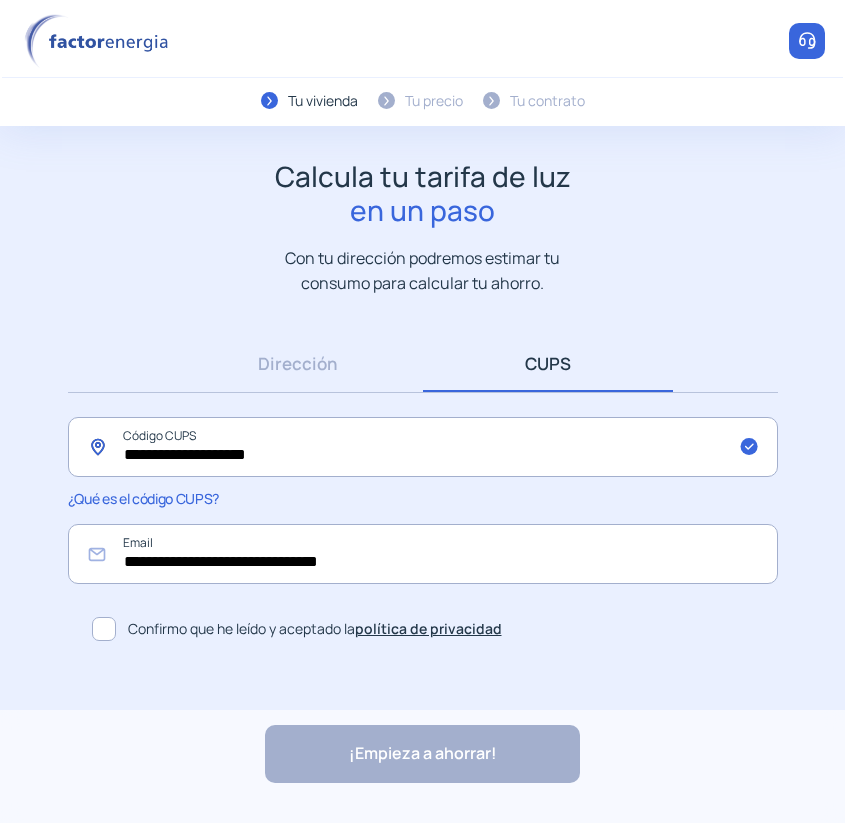 click on "**********" 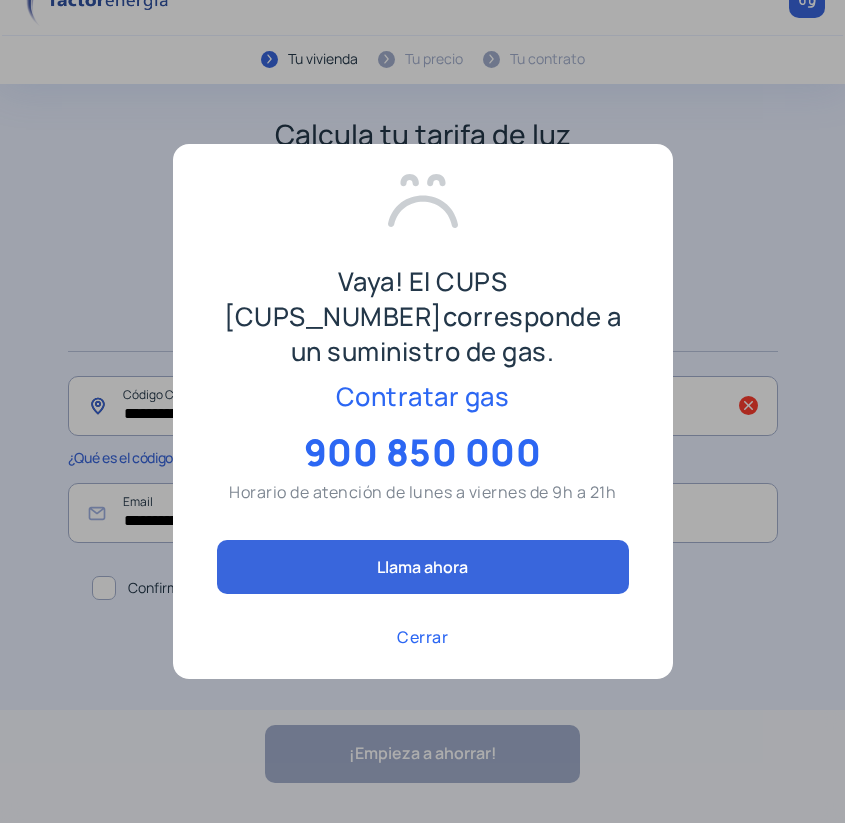 scroll, scrollTop: 0, scrollLeft: 0, axis: both 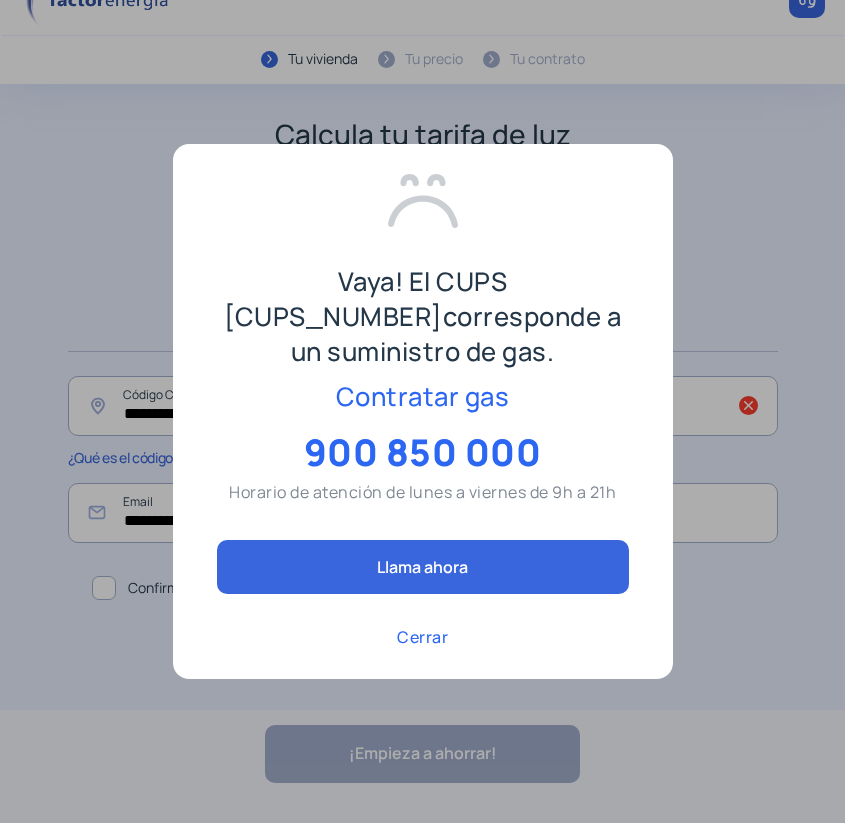 click on "Cerrar" at bounding box center (422, 637) 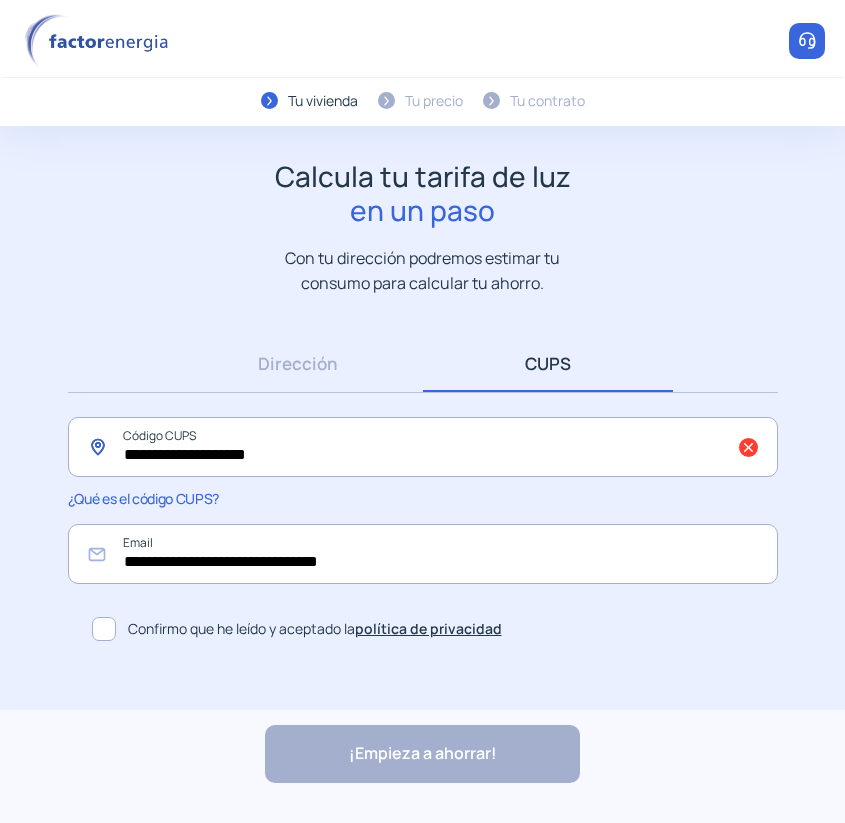 scroll, scrollTop: 0, scrollLeft: 0, axis: both 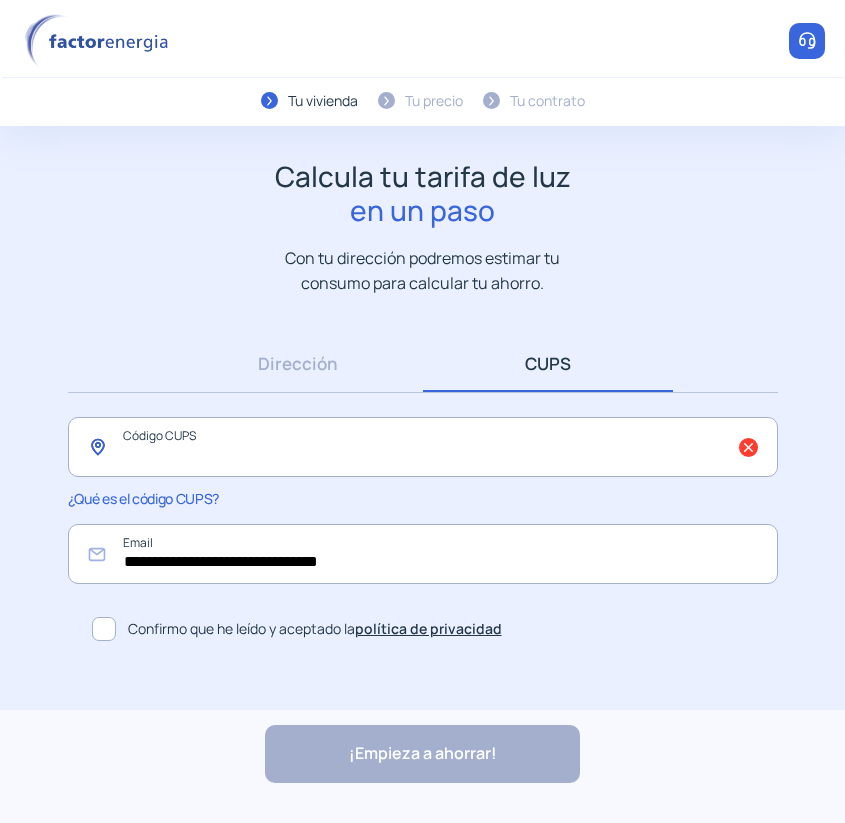 click 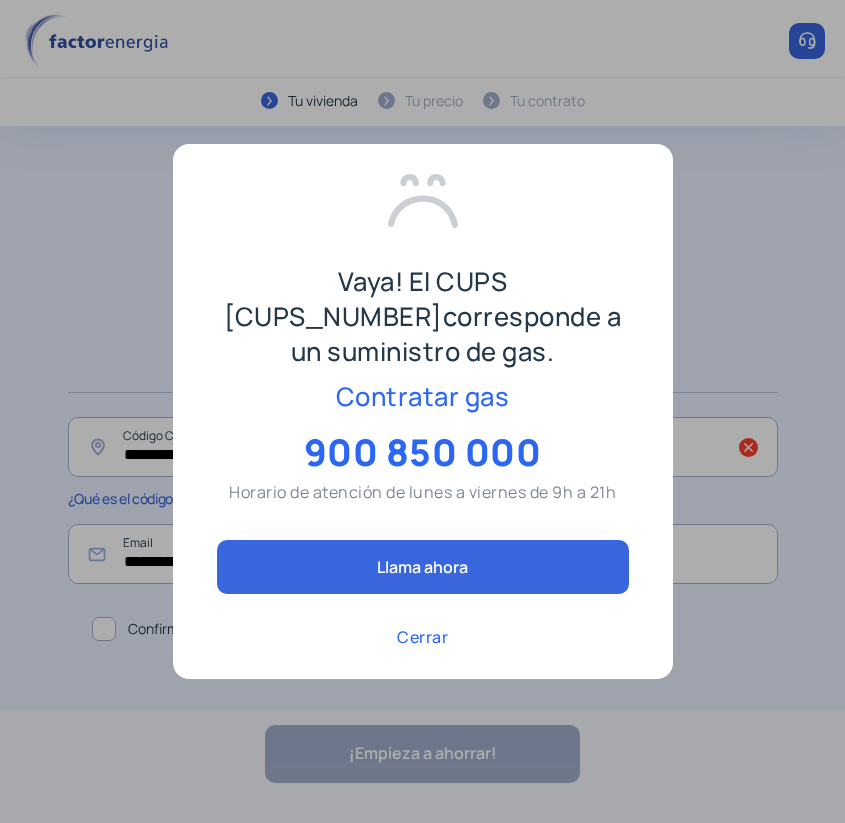scroll, scrollTop: 130, scrollLeft: 0, axis: vertical 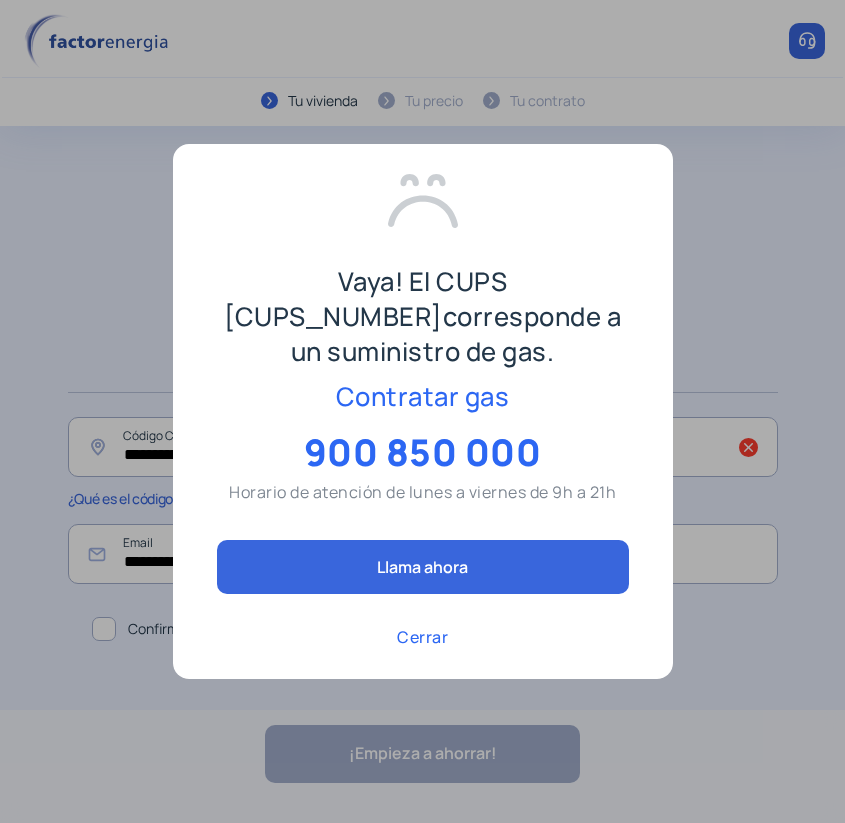 click on "Cerrar" at bounding box center [422, 637] 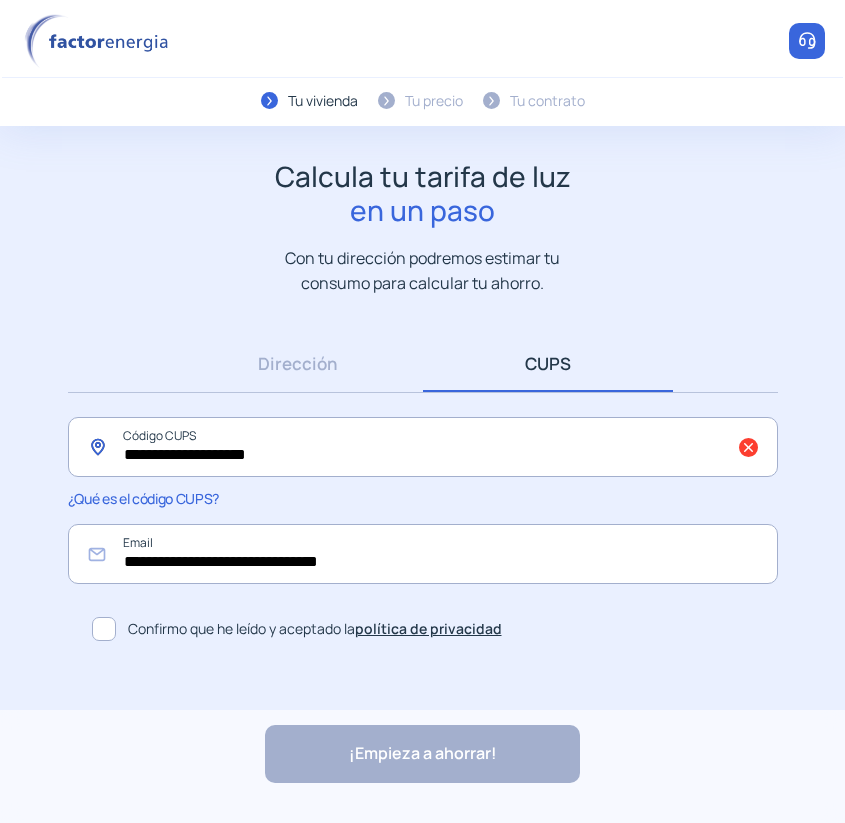scroll, scrollTop: 69, scrollLeft: 0, axis: vertical 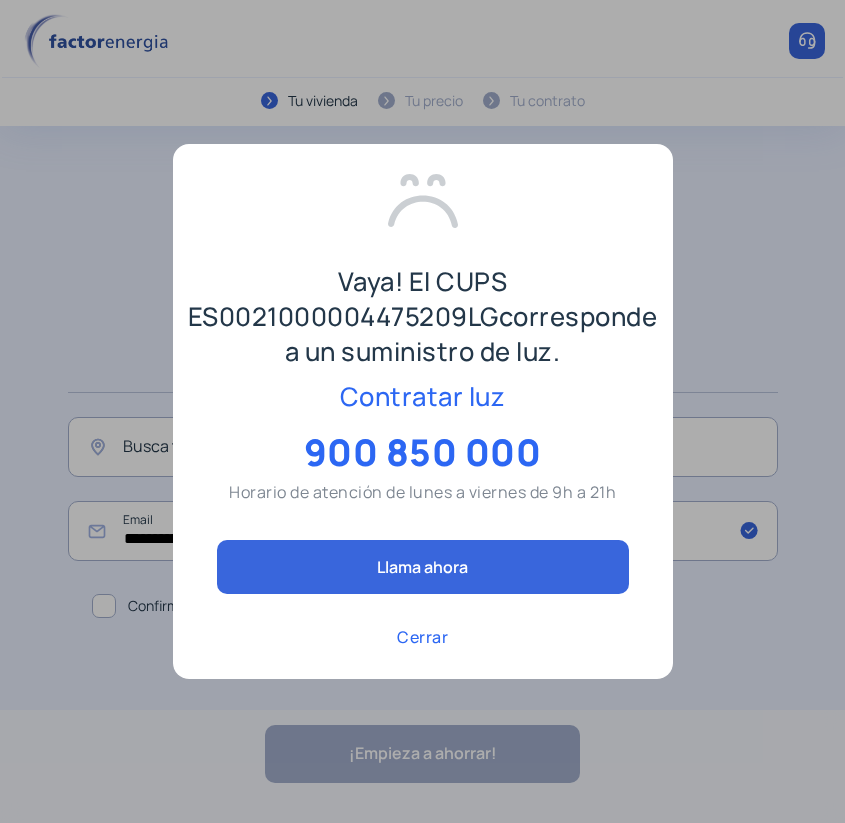 click on "Cerrar" at bounding box center (422, 637) 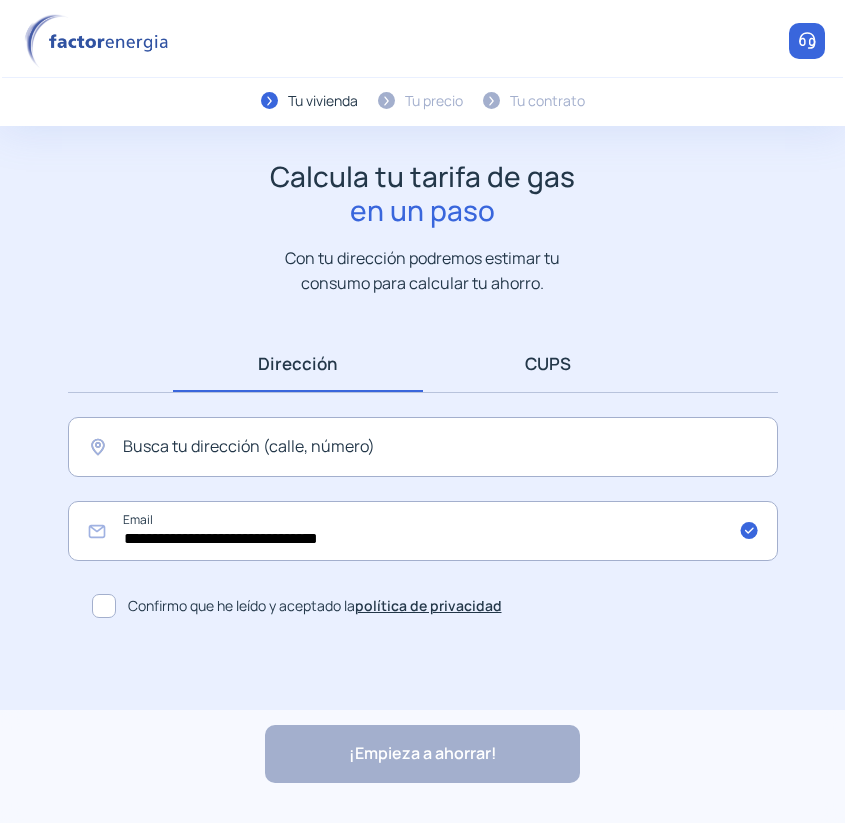 click on "CUPS" at bounding box center [548, 363] 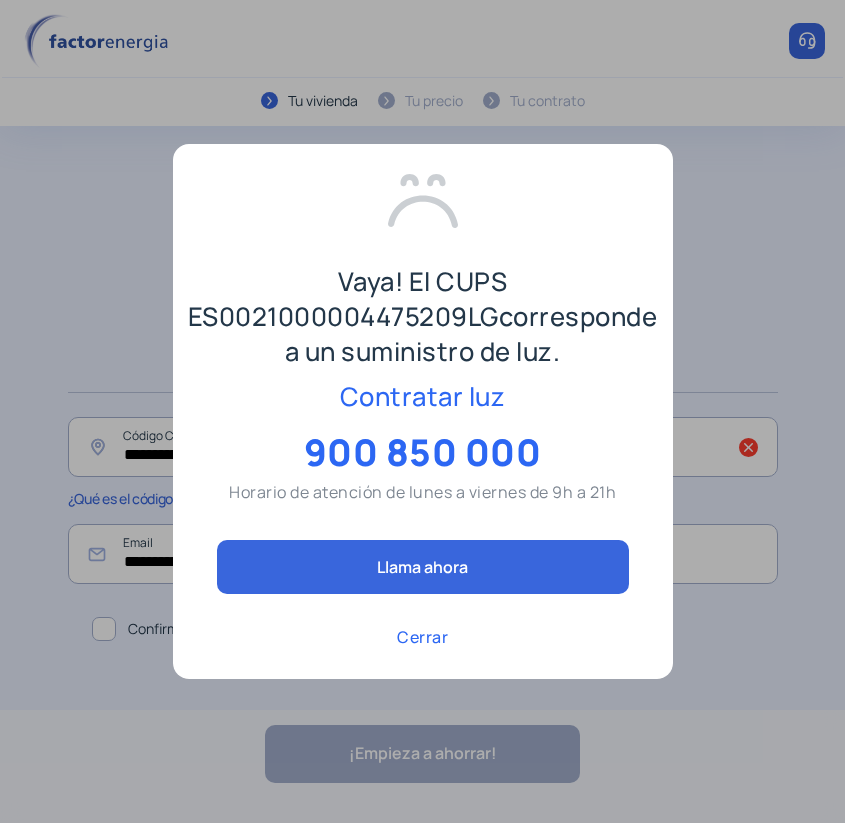 scroll, scrollTop: 130, scrollLeft: 0, axis: vertical 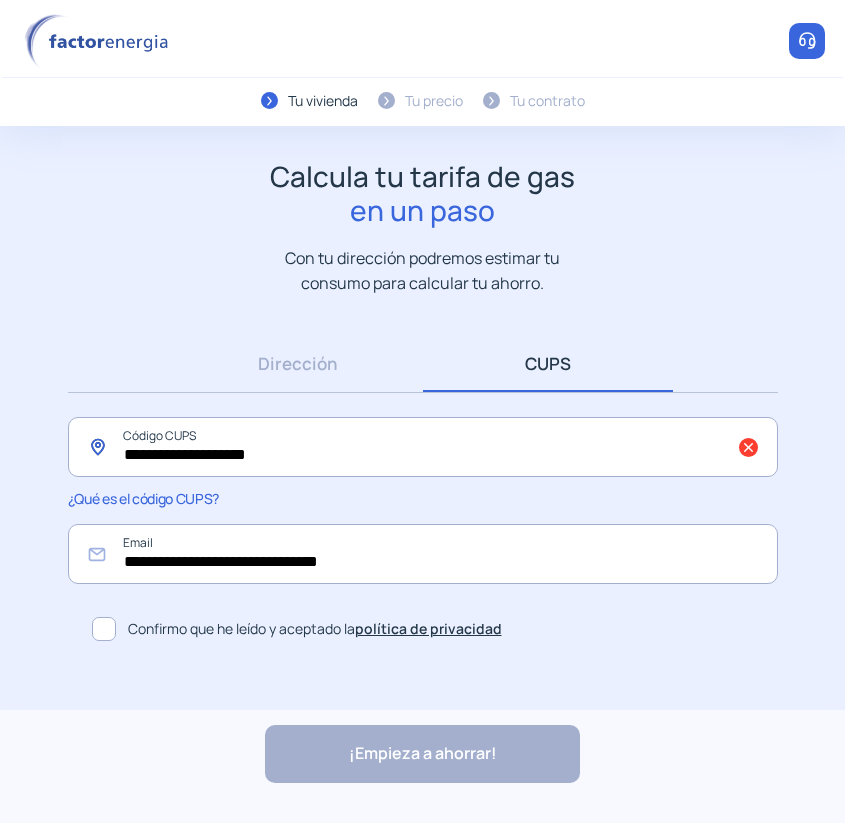 click on "**********" 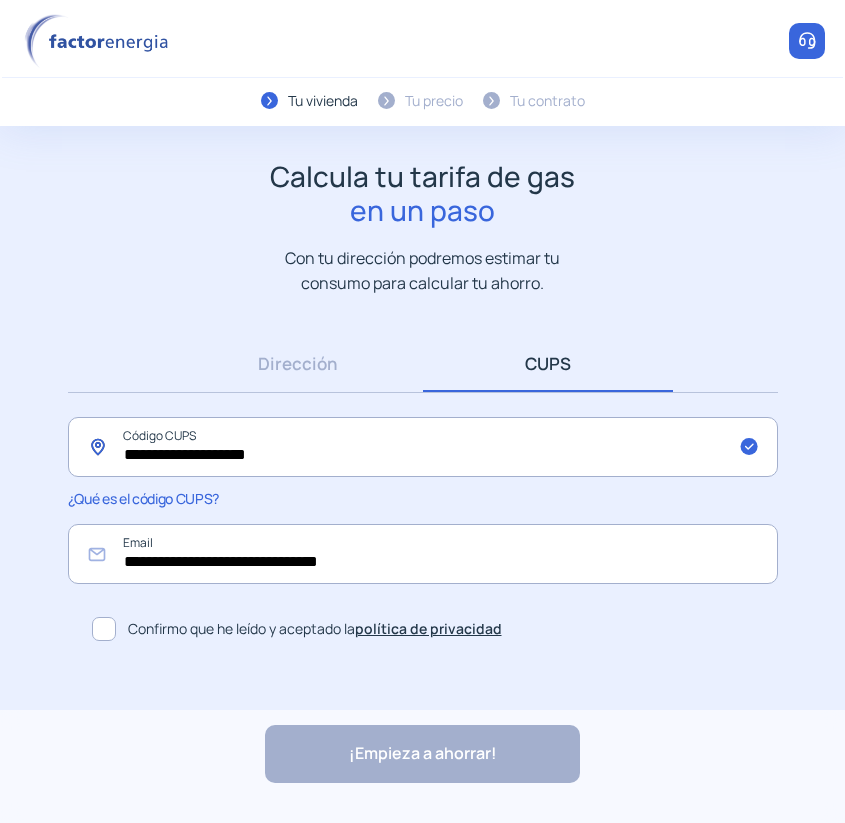 type on "**********" 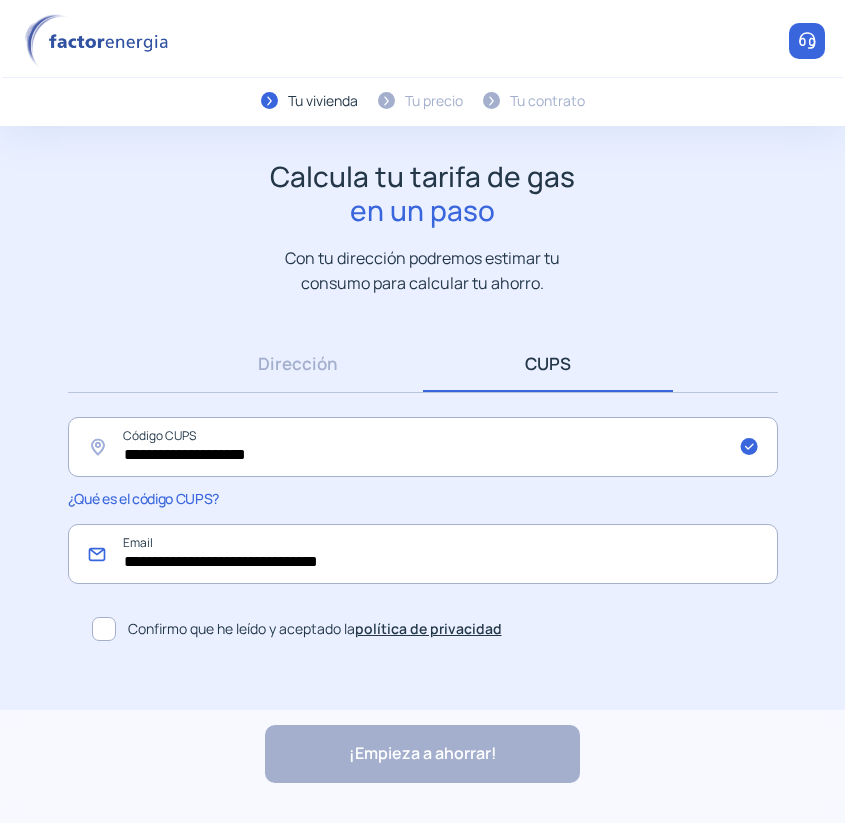 click on "**********" 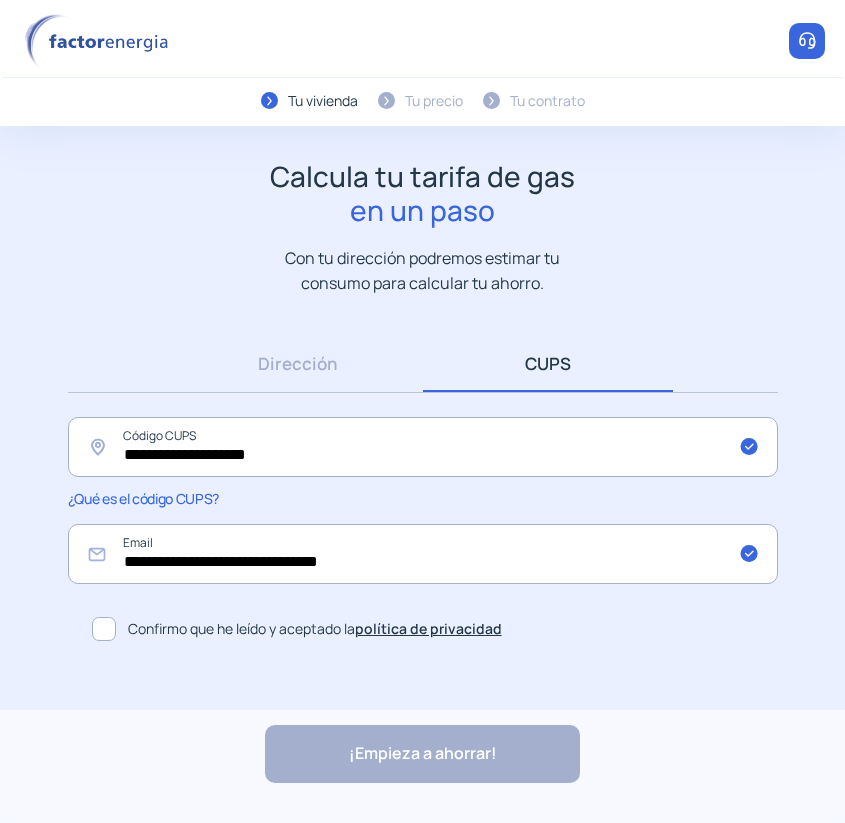 click 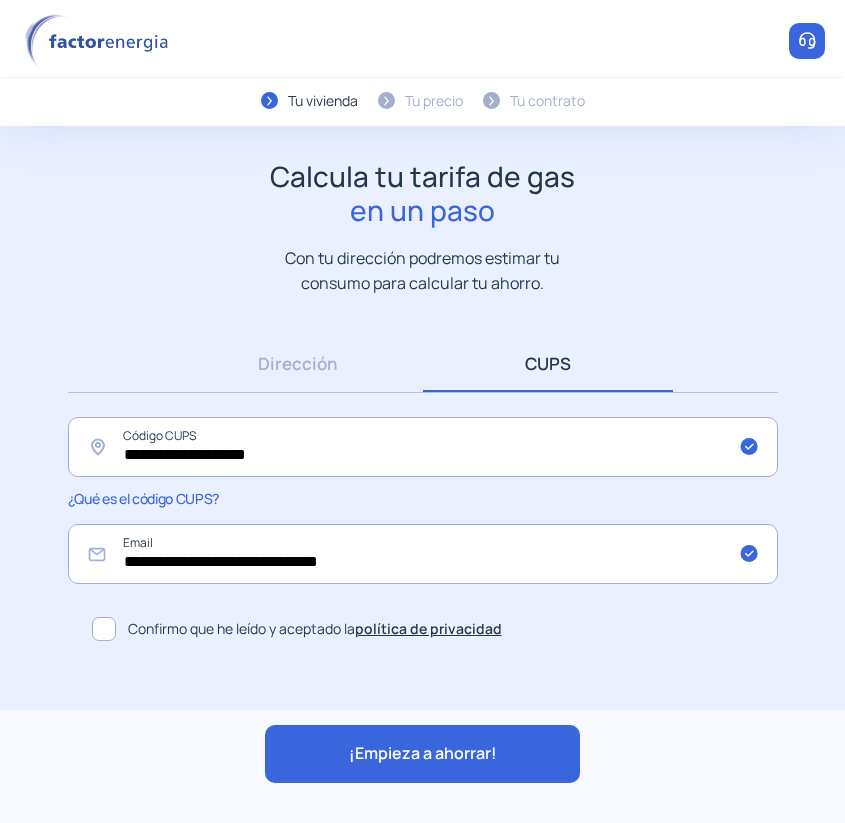 click on "¡Empieza a ahorrar!" 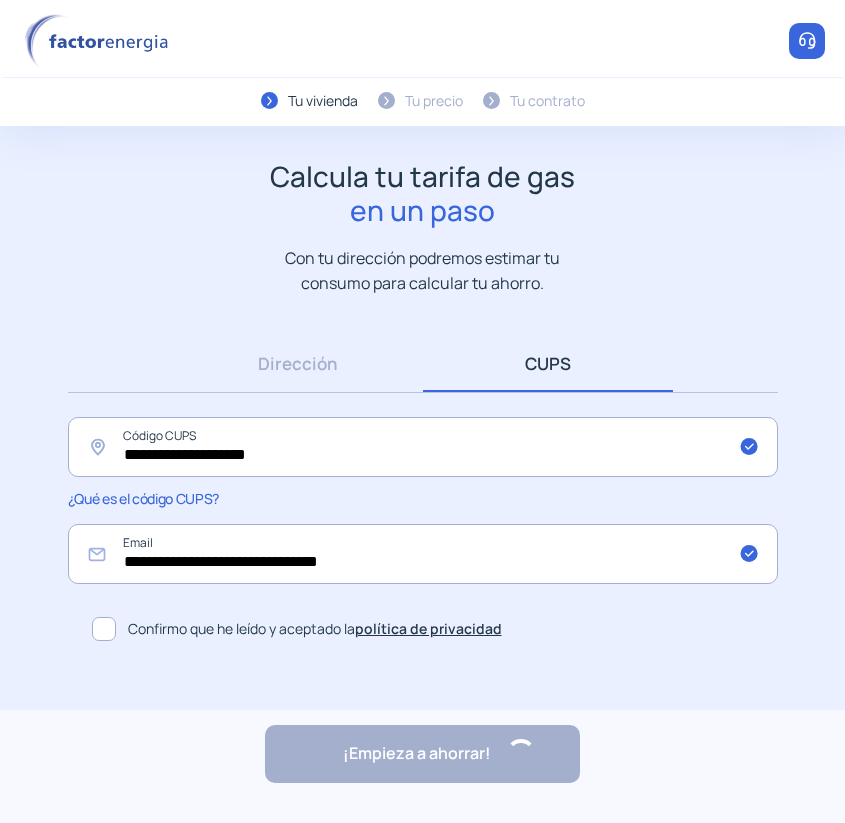 scroll, scrollTop: 0, scrollLeft: 0, axis: both 